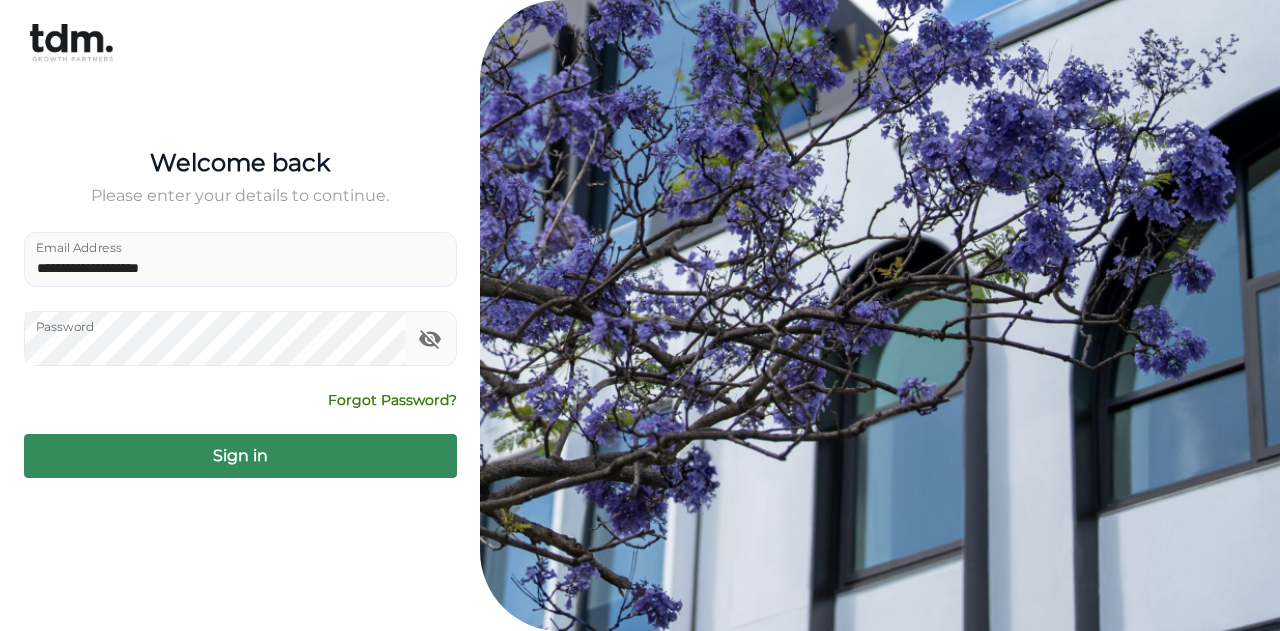 scroll, scrollTop: 0, scrollLeft: 0, axis: both 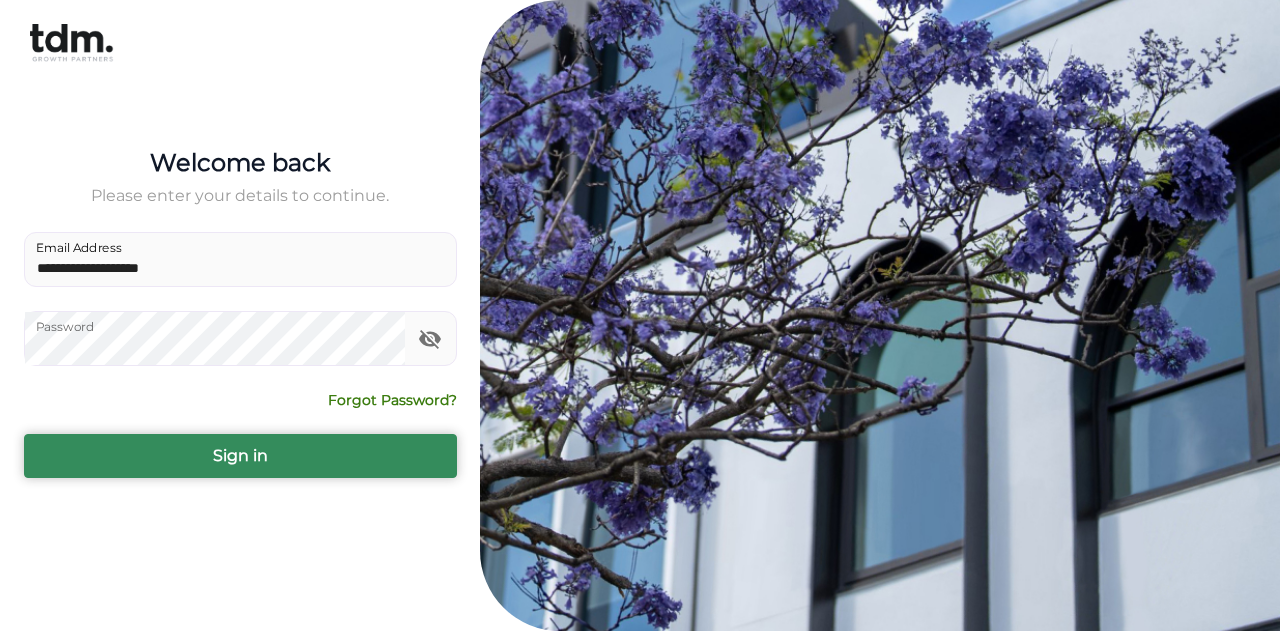 click on "Sign in" at bounding box center (240, 456) 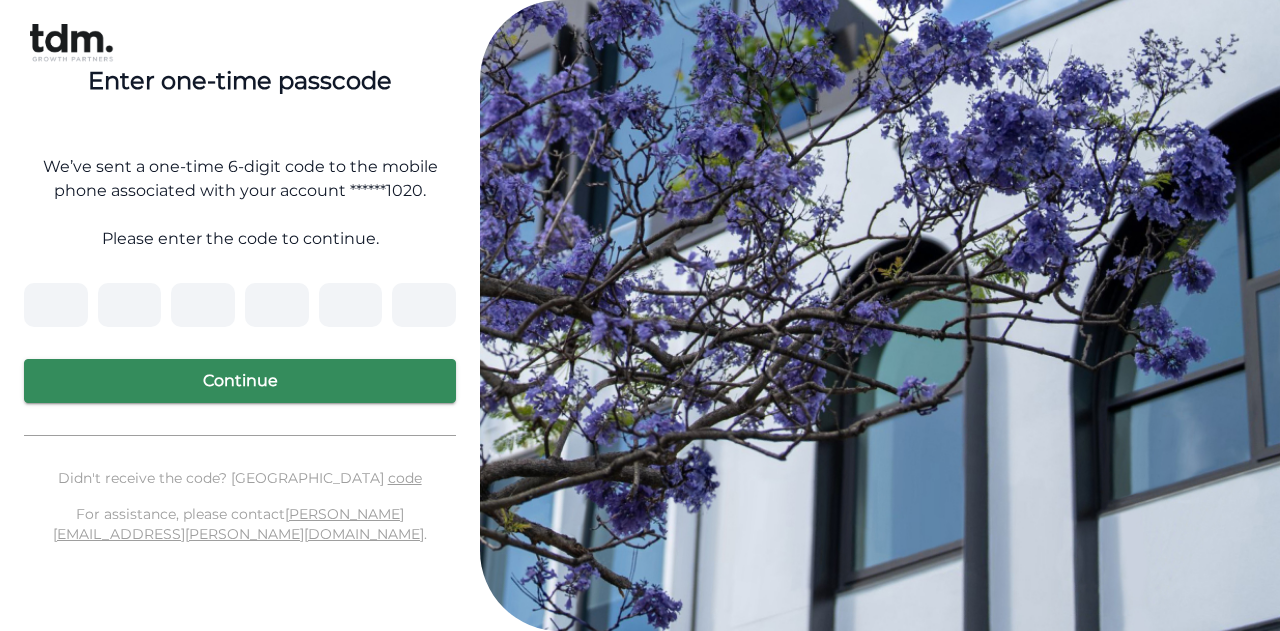 type on "*" 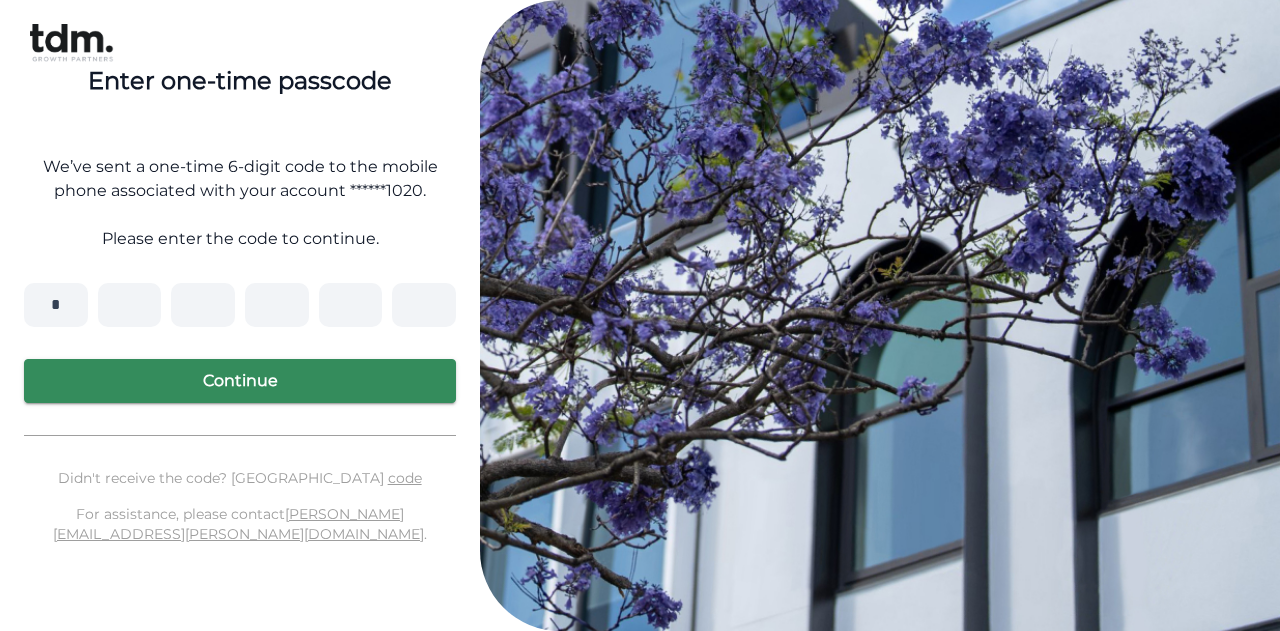 type on "*" 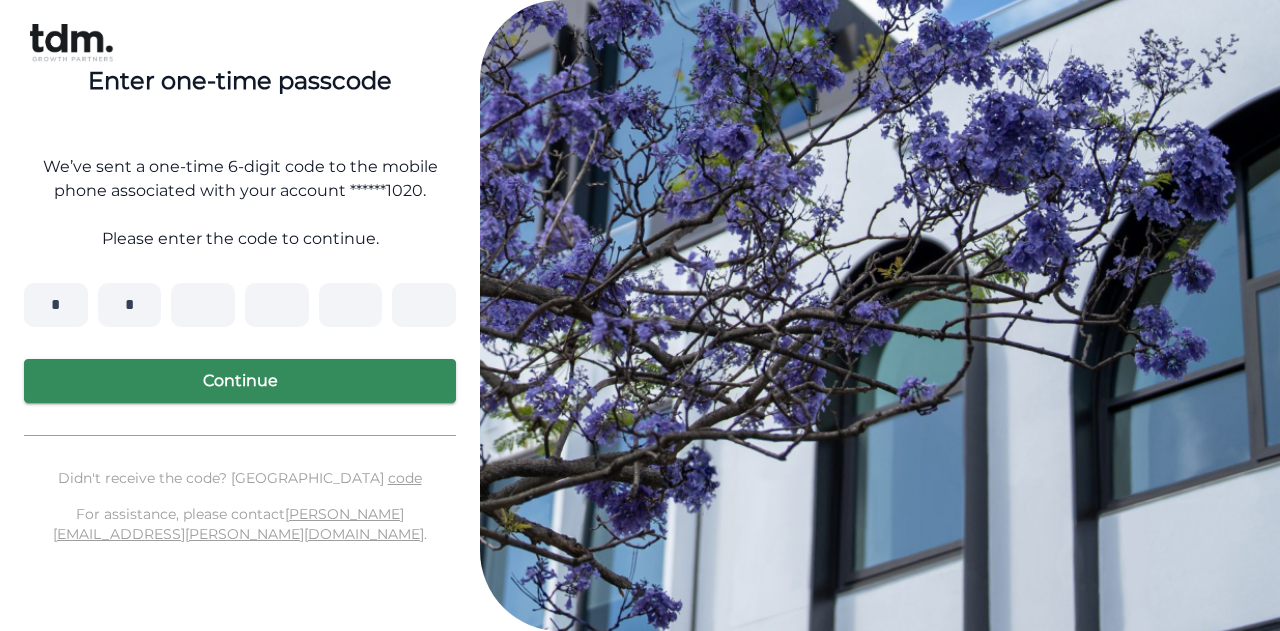 type on "*" 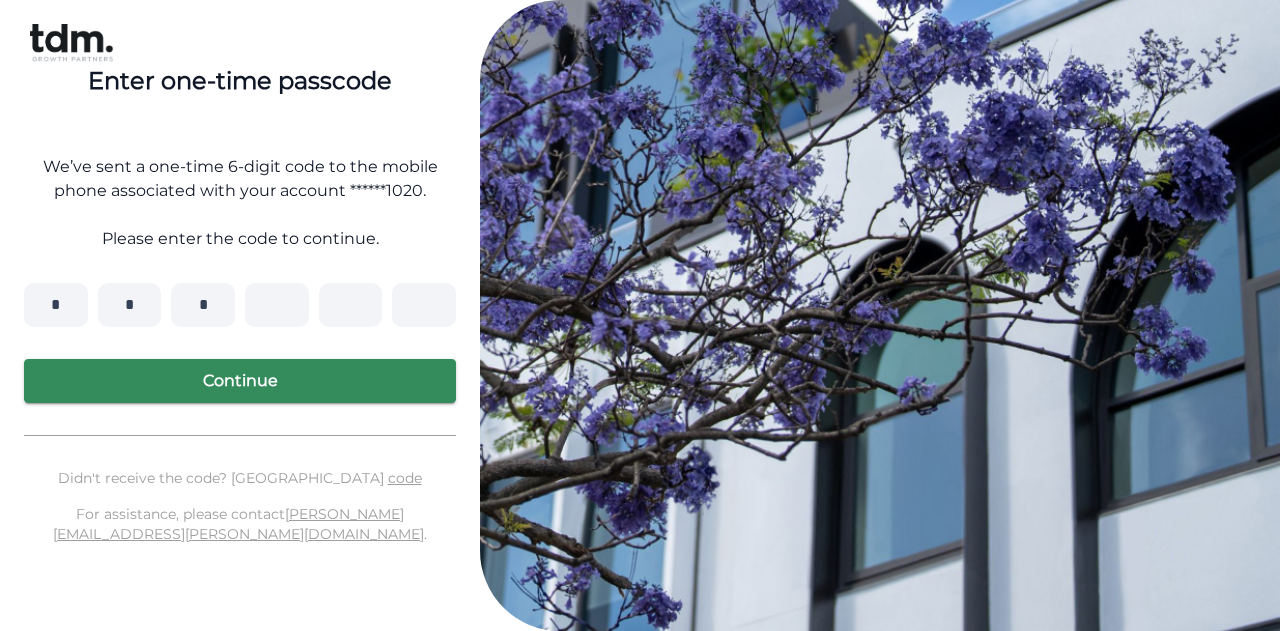 type on "*" 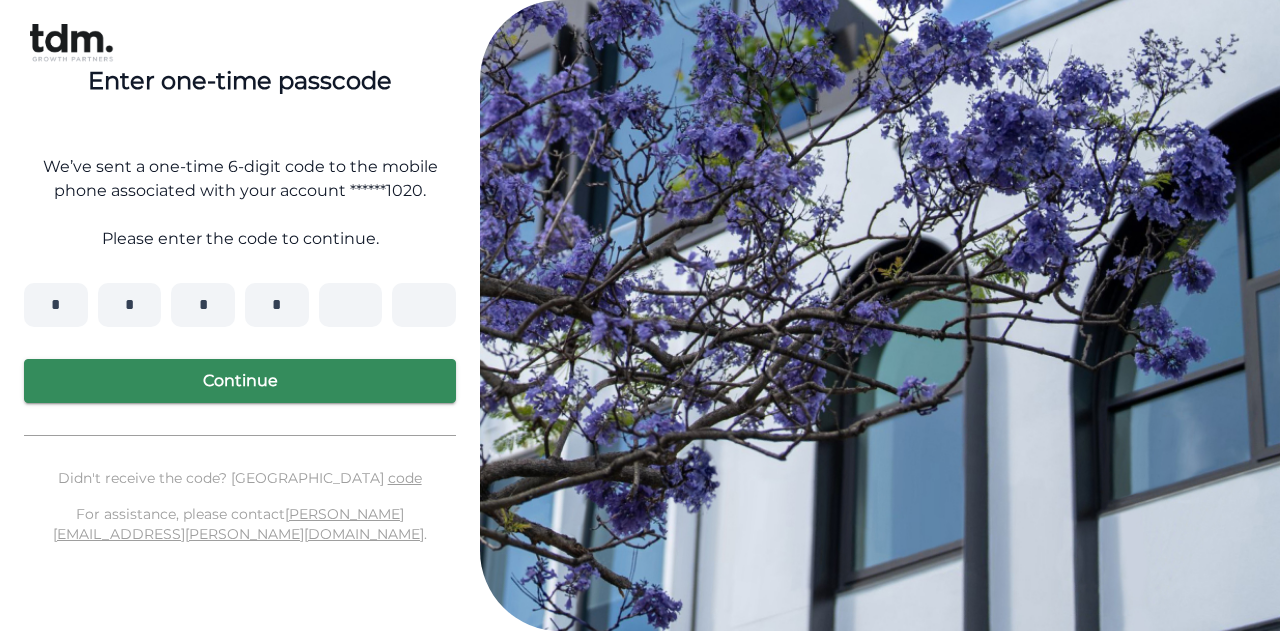 type on "*" 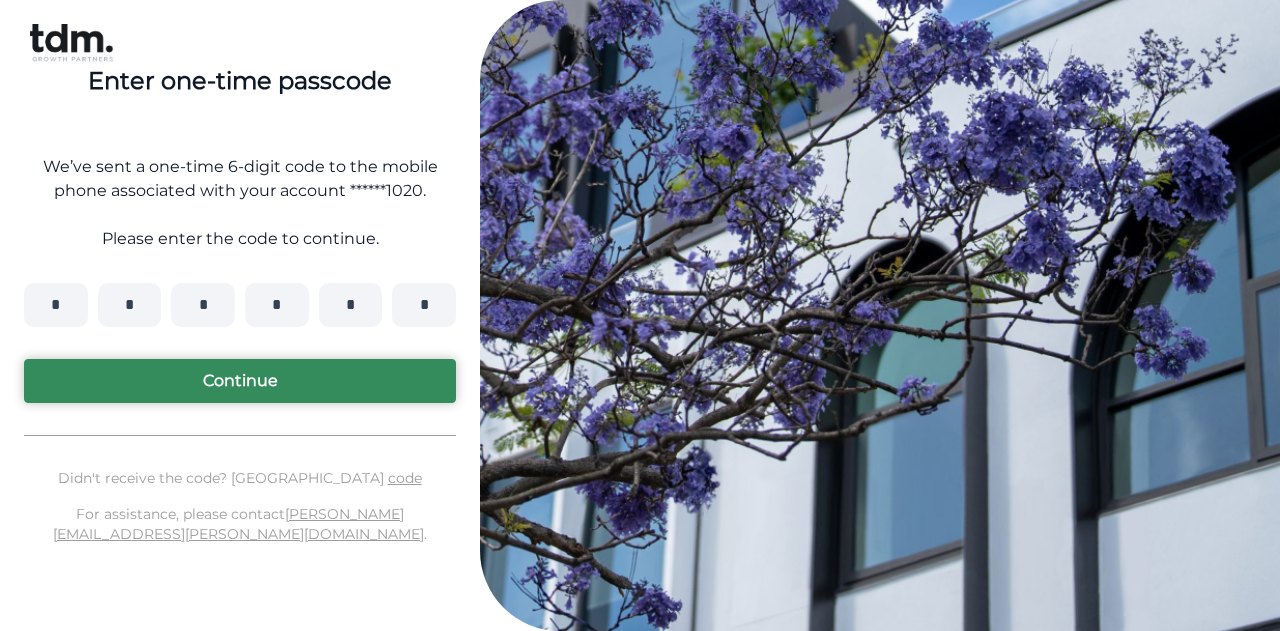 type on "*" 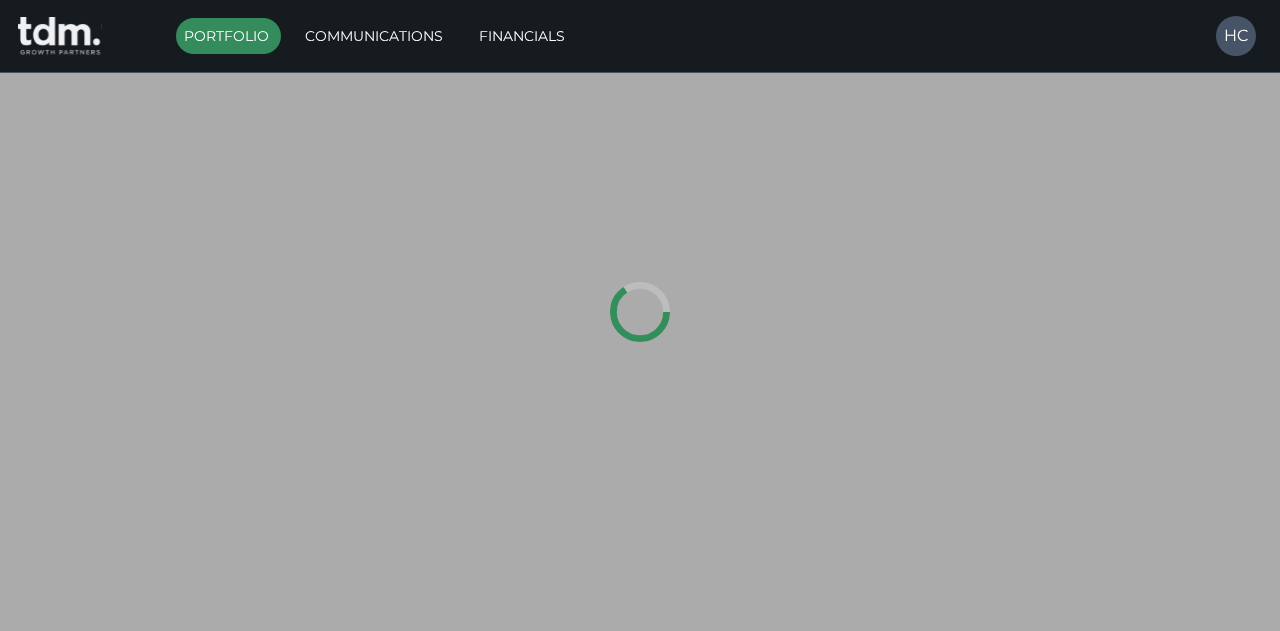 type on "*********" 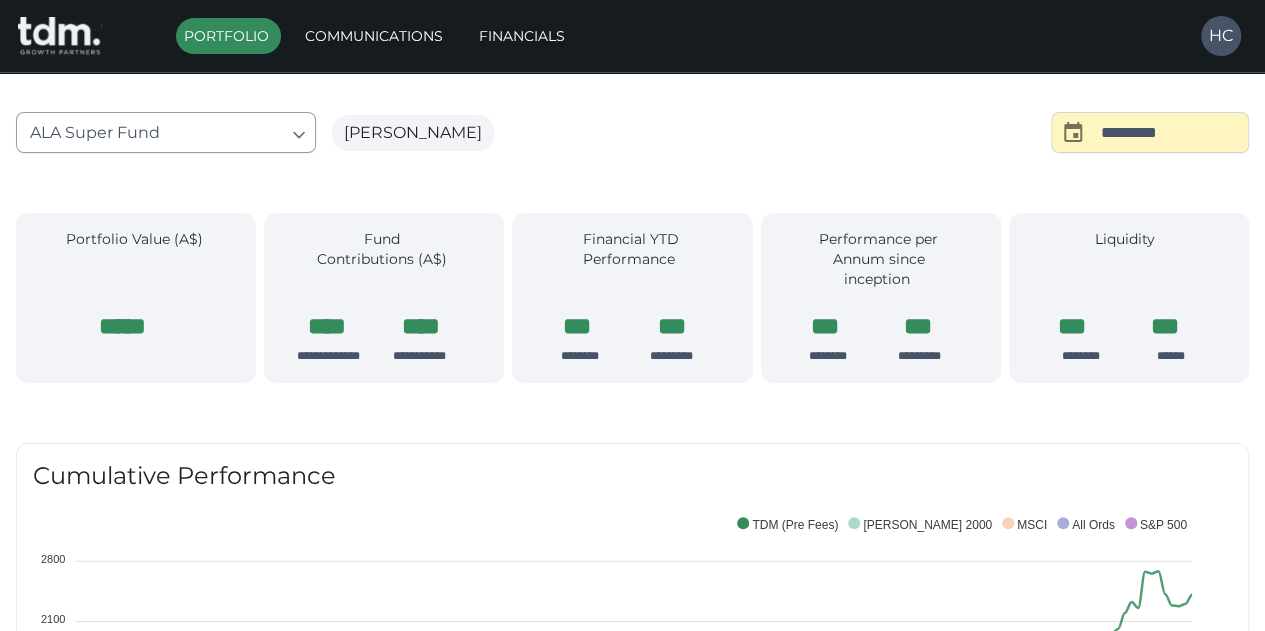 click on "**********" at bounding box center [632, 1453] 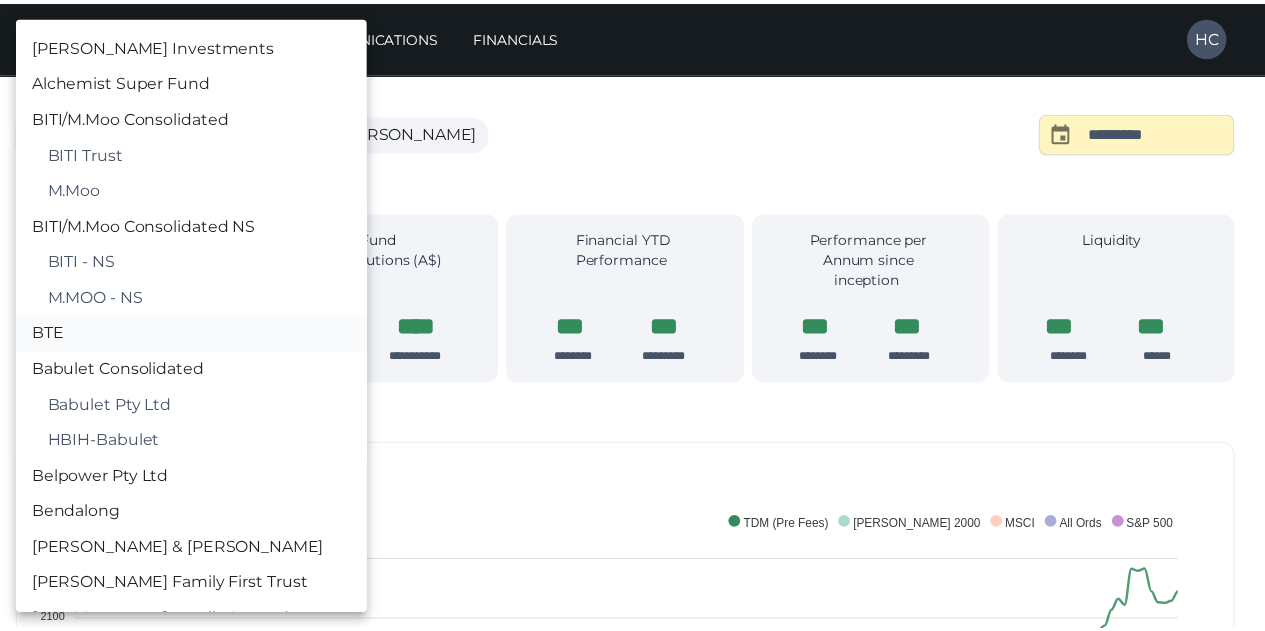 scroll, scrollTop: 100, scrollLeft: 0, axis: vertical 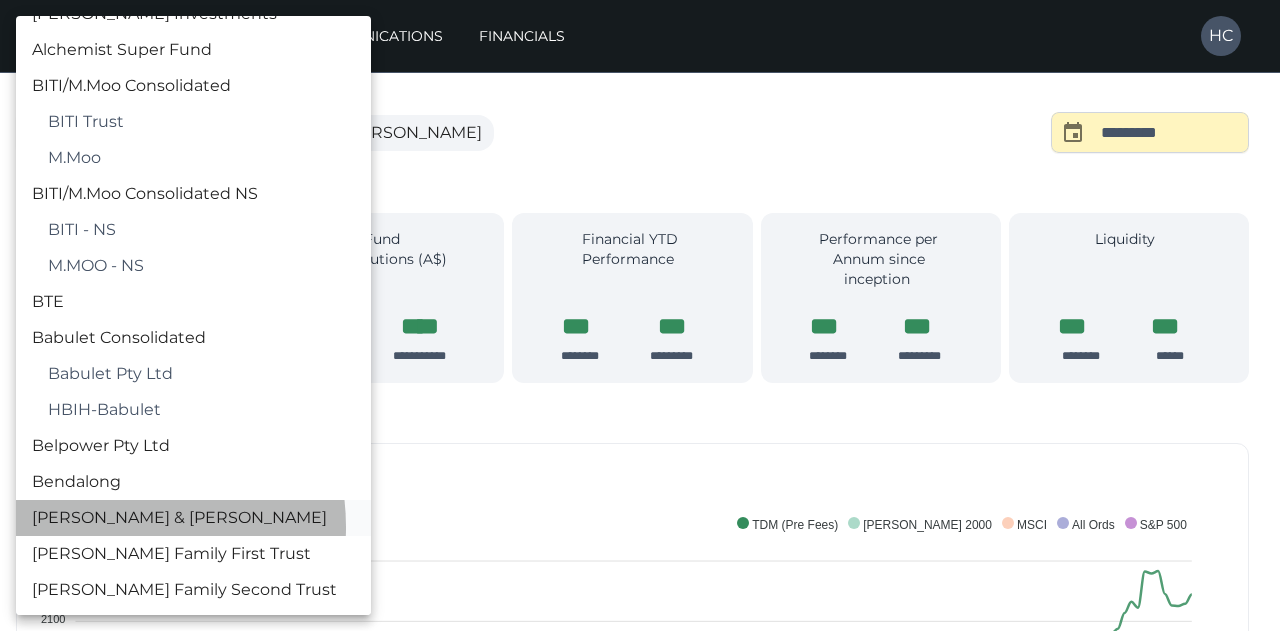 click on "[PERSON_NAME] & [PERSON_NAME]" at bounding box center [193, 518] 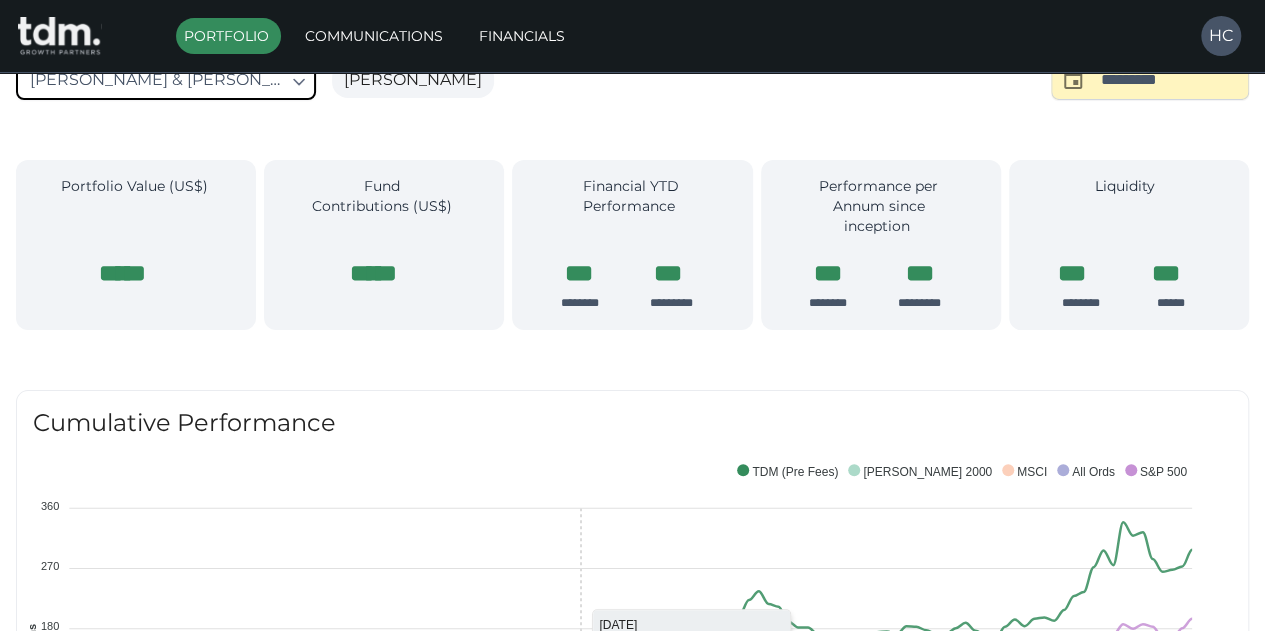 scroll, scrollTop: 0, scrollLeft: 0, axis: both 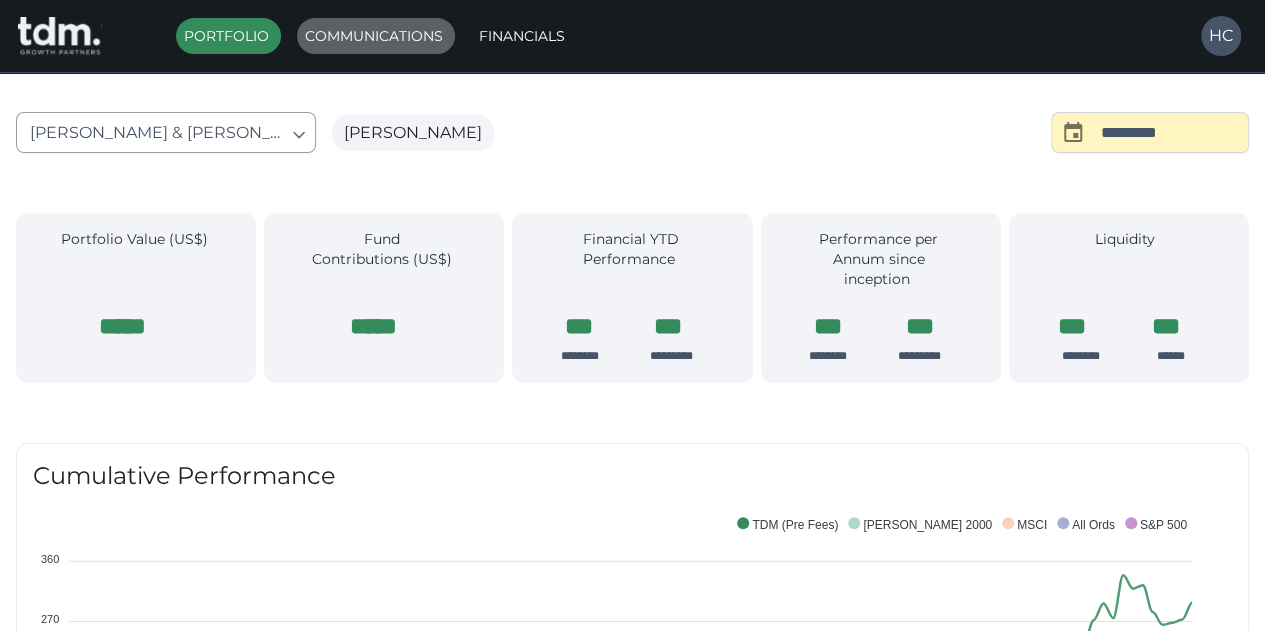 click on "Communications" at bounding box center (376, 36) 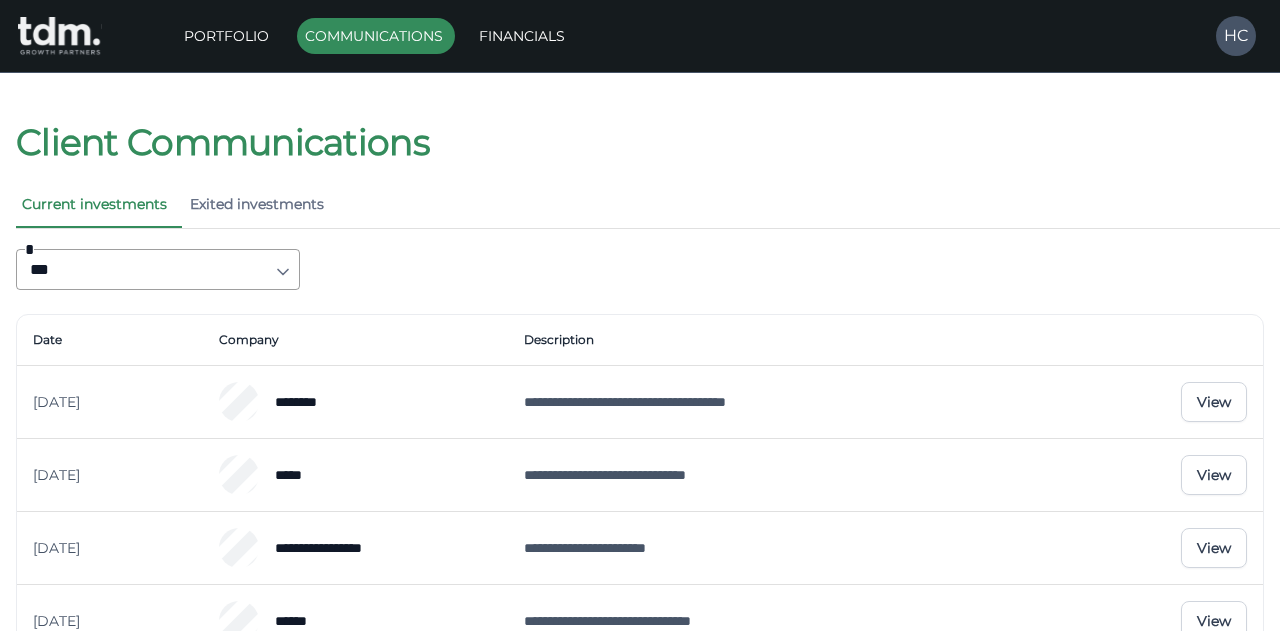 click on "**********" at bounding box center (640, 997) 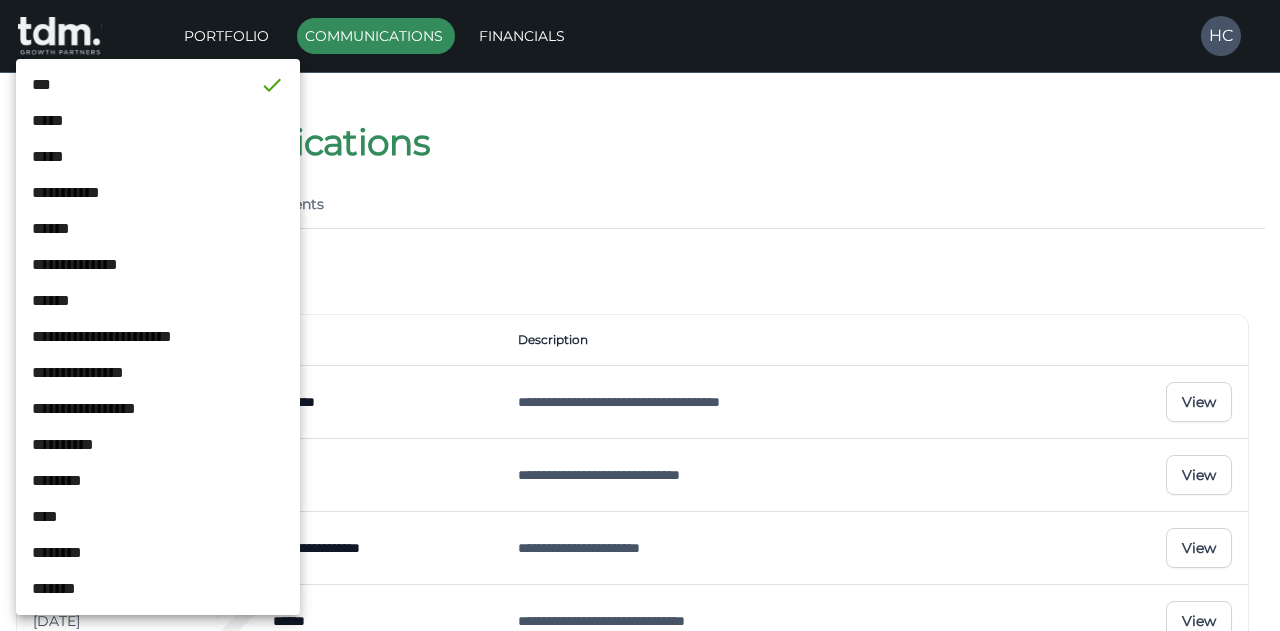 click on "**********" at bounding box center (158, 265) 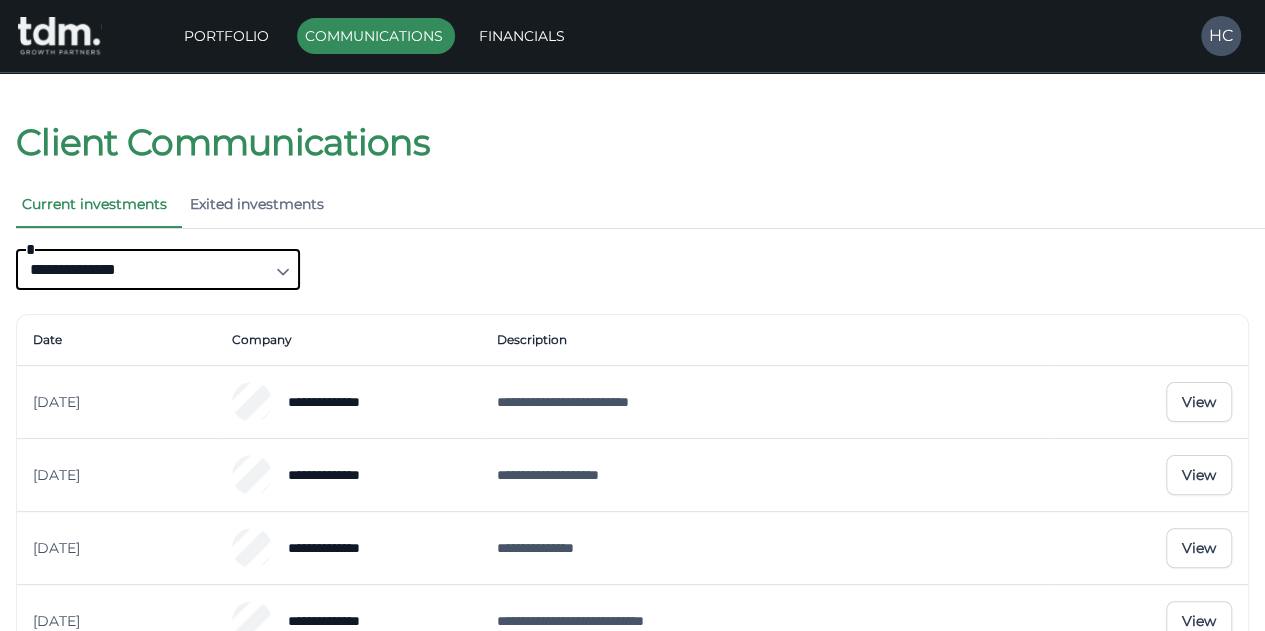 click on "Financials" at bounding box center (524, 36) 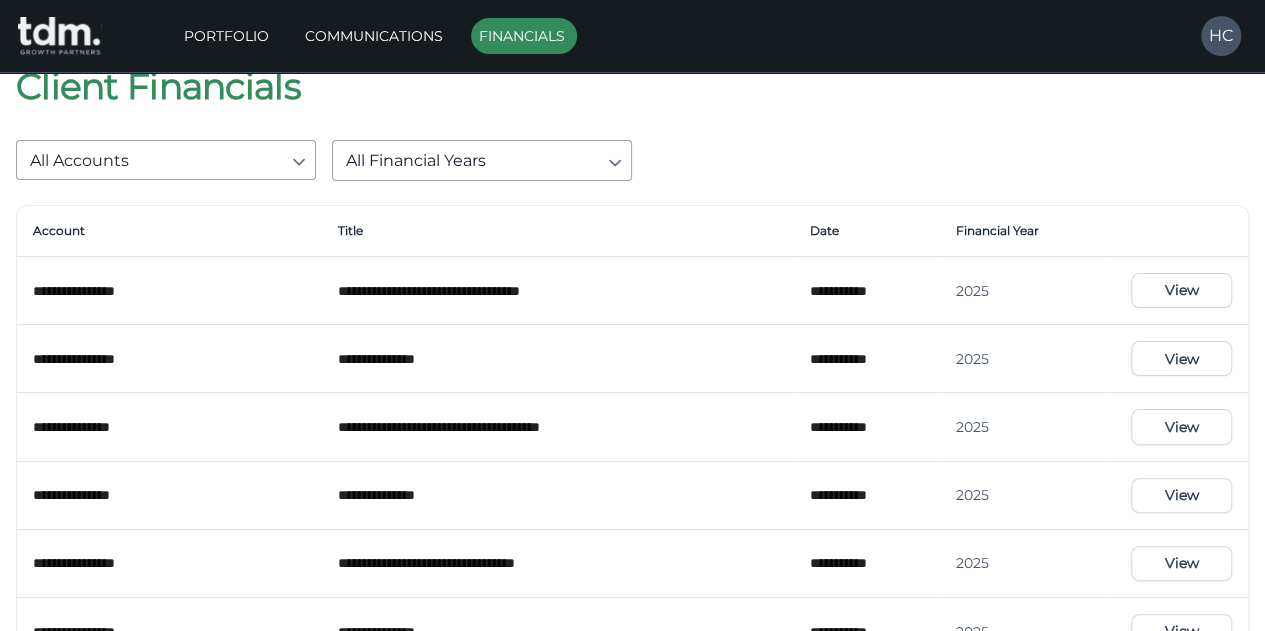 scroll, scrollTop: 100, scrollLeft: 0, axis: vertical 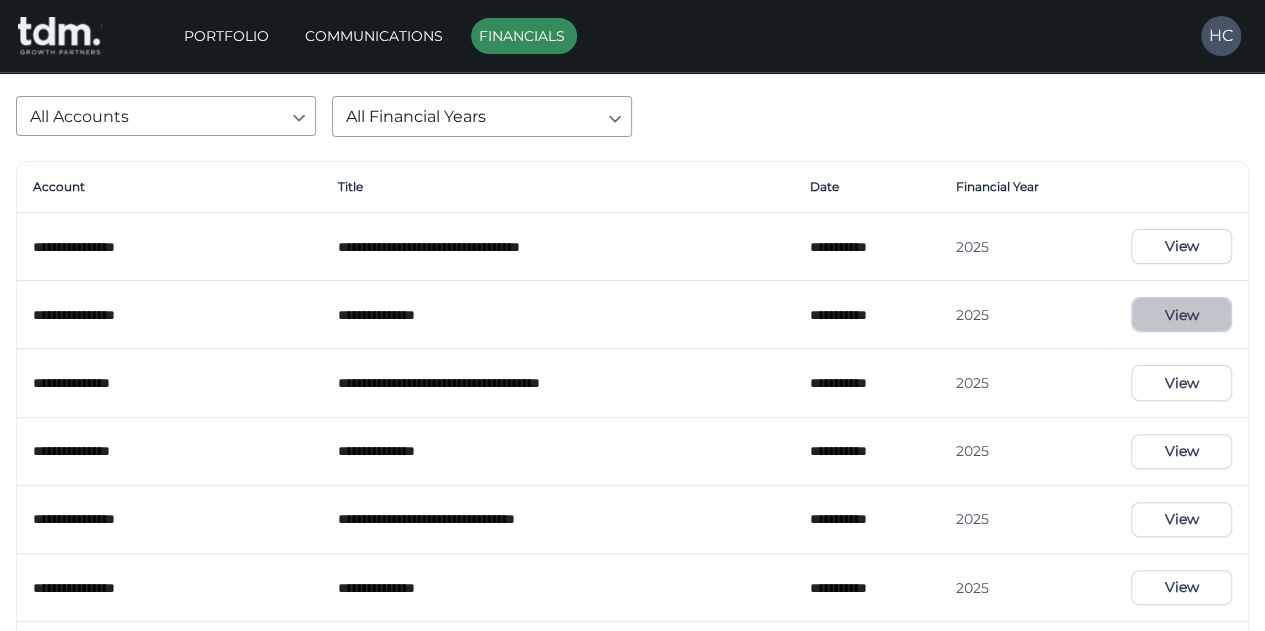 click on "View" at bounding box center [1181, 314] 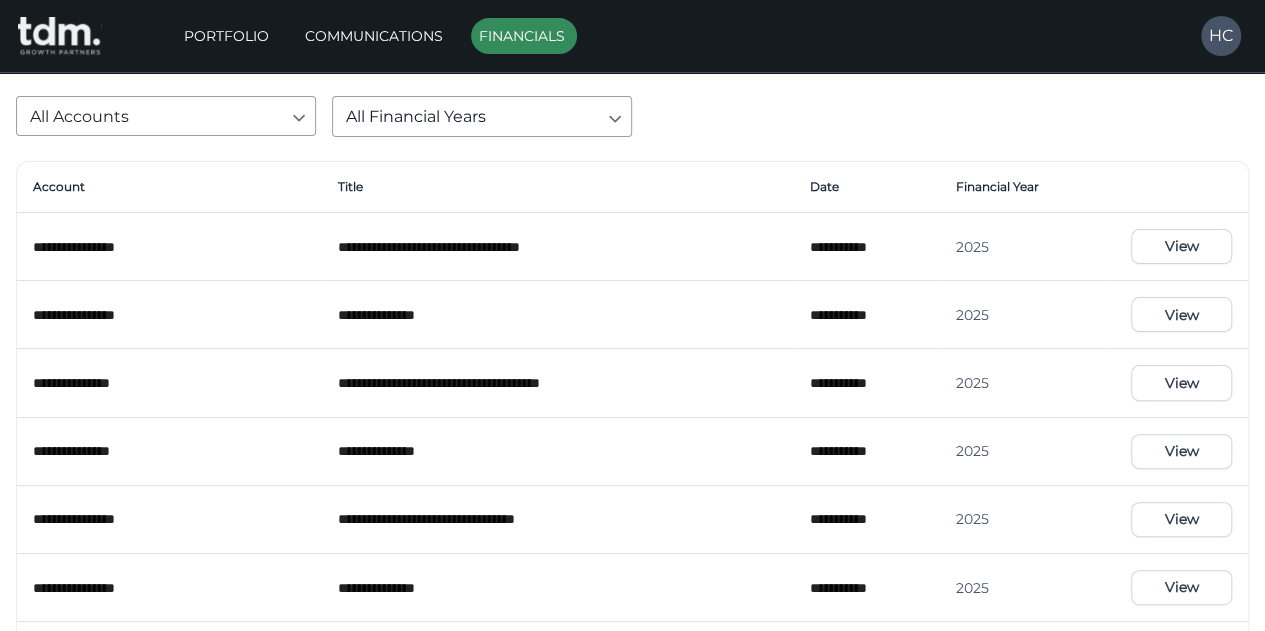 click on "View" at bounding box center (1181, 246) 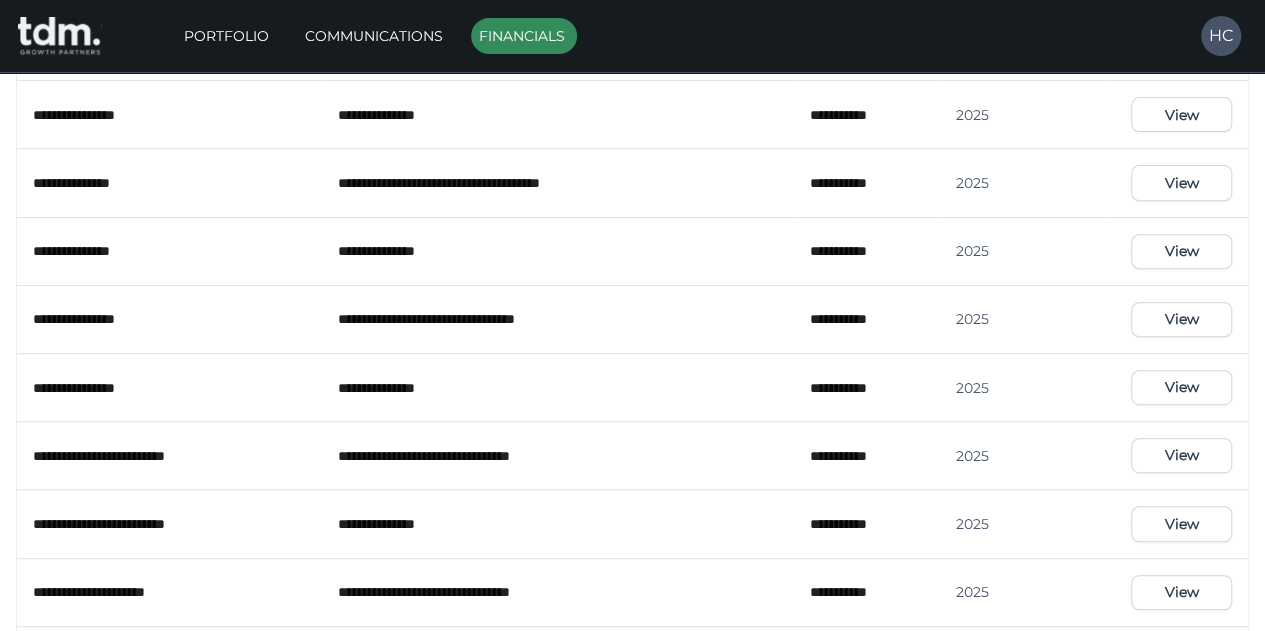 scroll, scrollTop: 400, scrollLeft: 0, axis: vertical 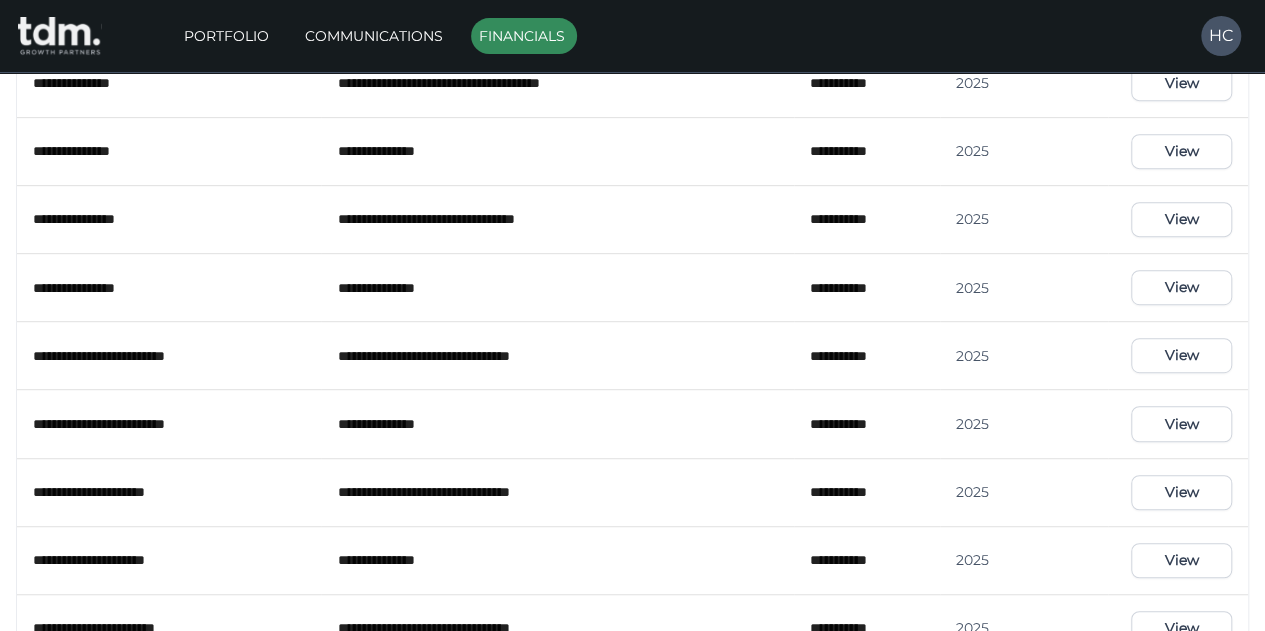 click on "View" at bounding box center [1181, 355] 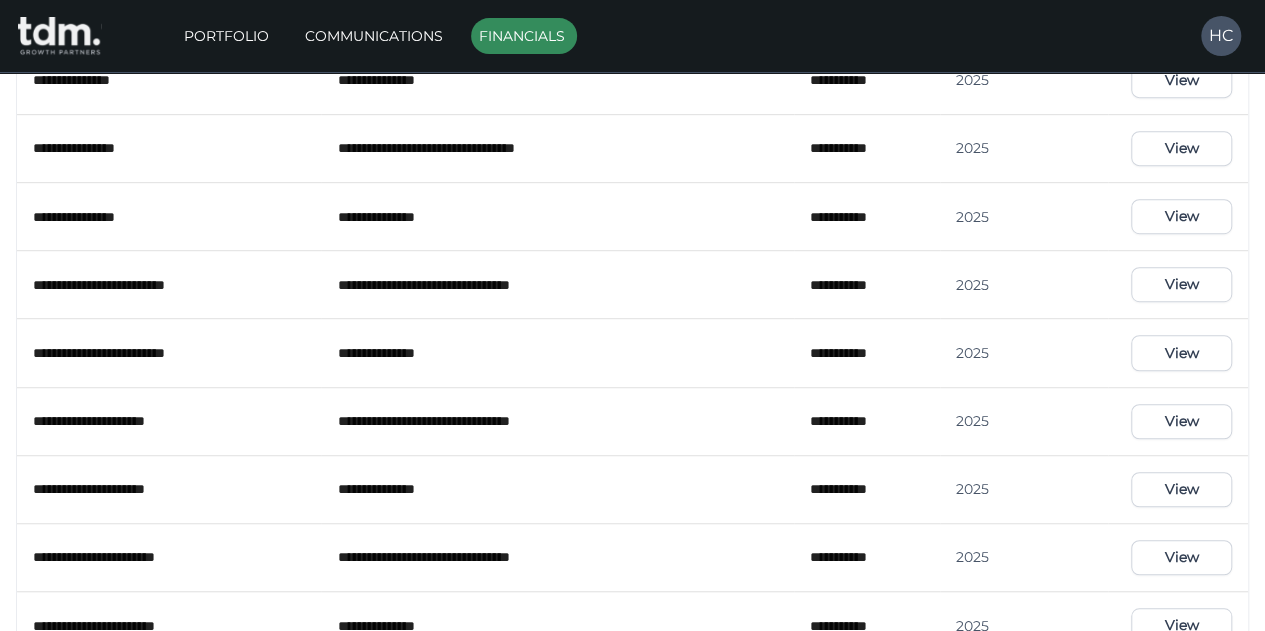 scroll, scrollTop: 500, scrollLeft: 0, axis: vertical 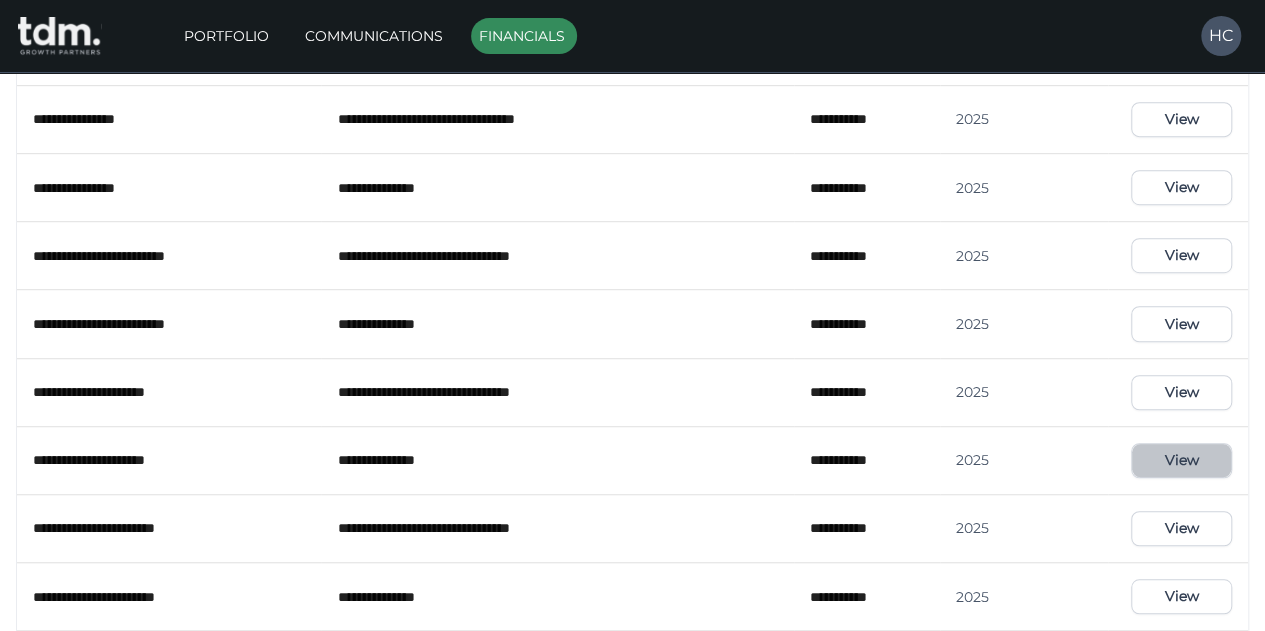 click on "View" at bounding box center [1181, 460] 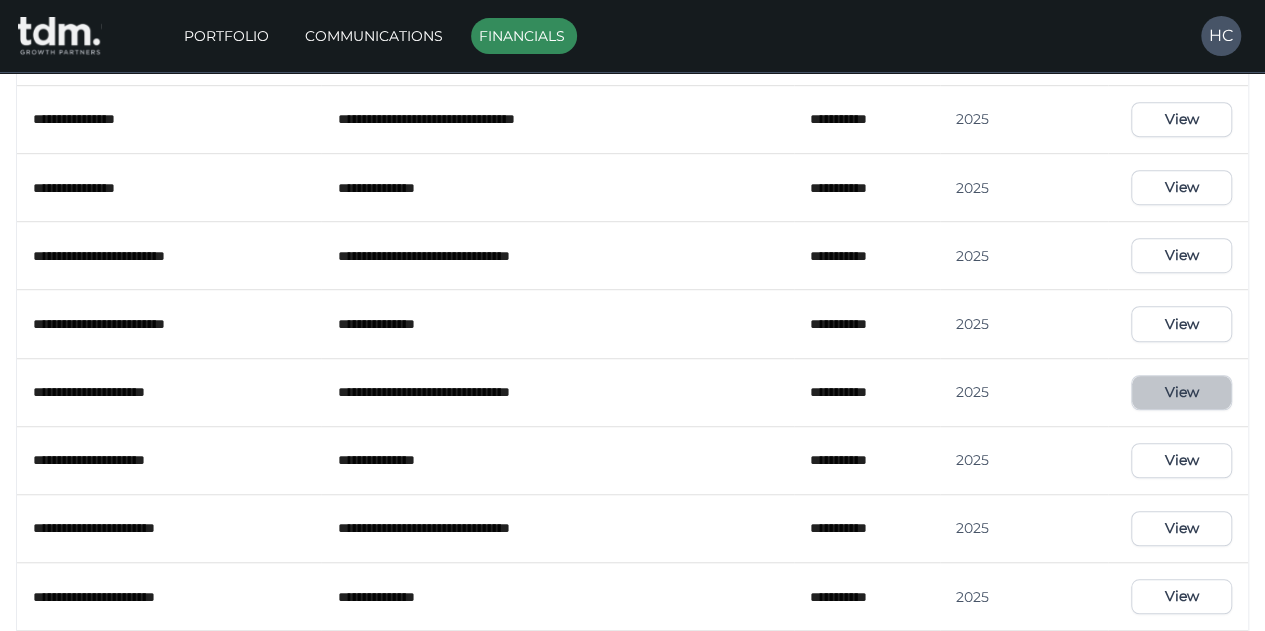 click on "View" at bounding box center [1181, 392] 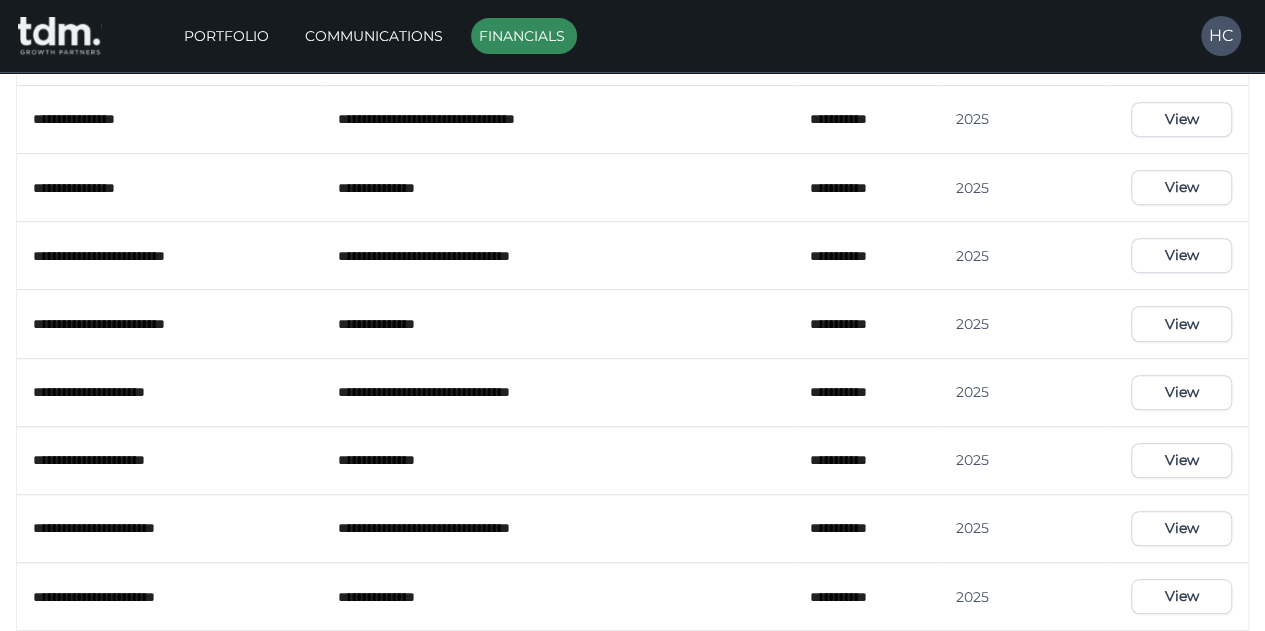 click on "View" at bounding box center [1181, 392] 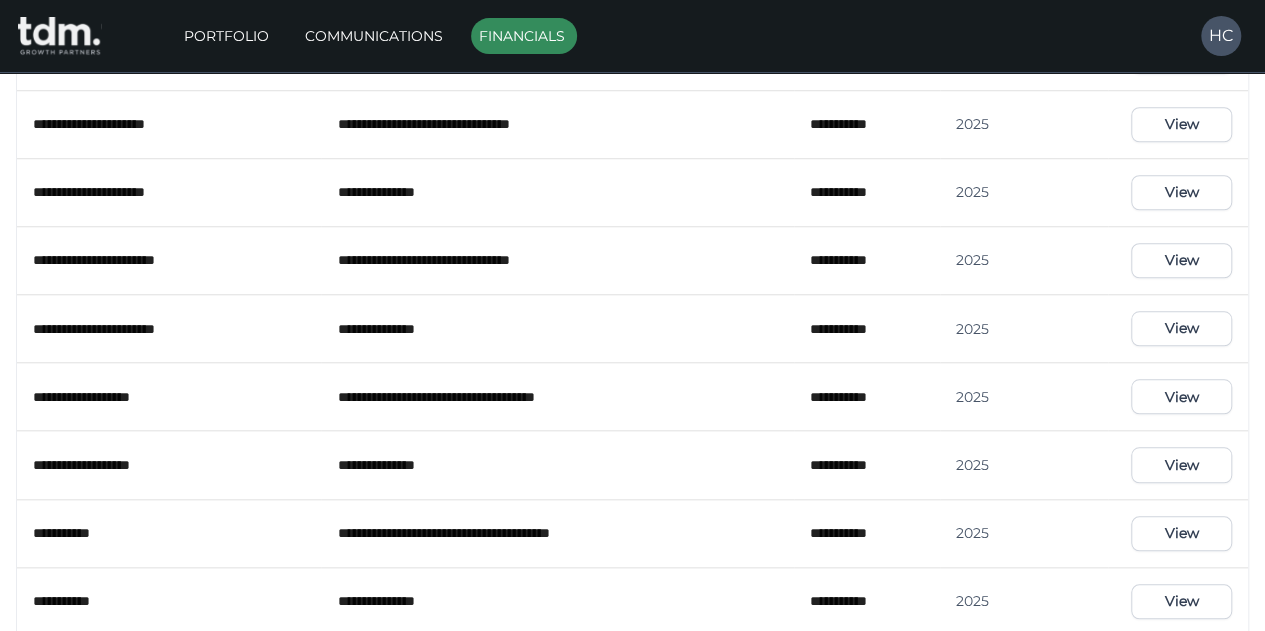 scroll, scrollTop: 800, scrollLeft: 0, axis: vertical 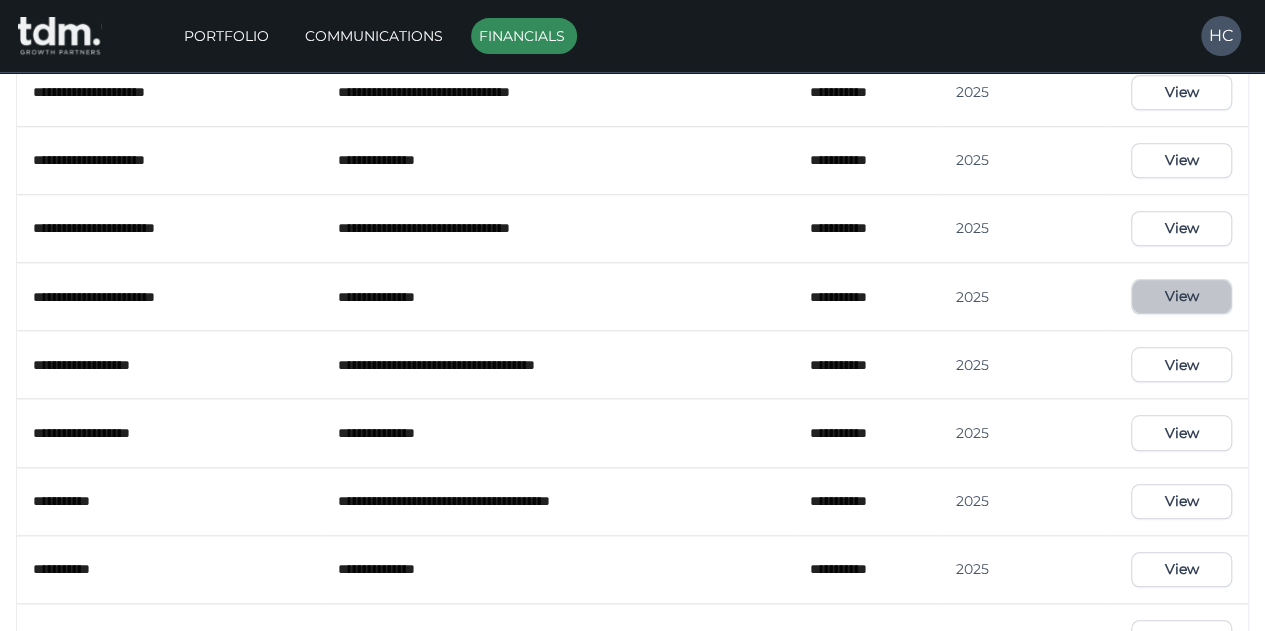 click on "View" at bounding box center (1181, 296) 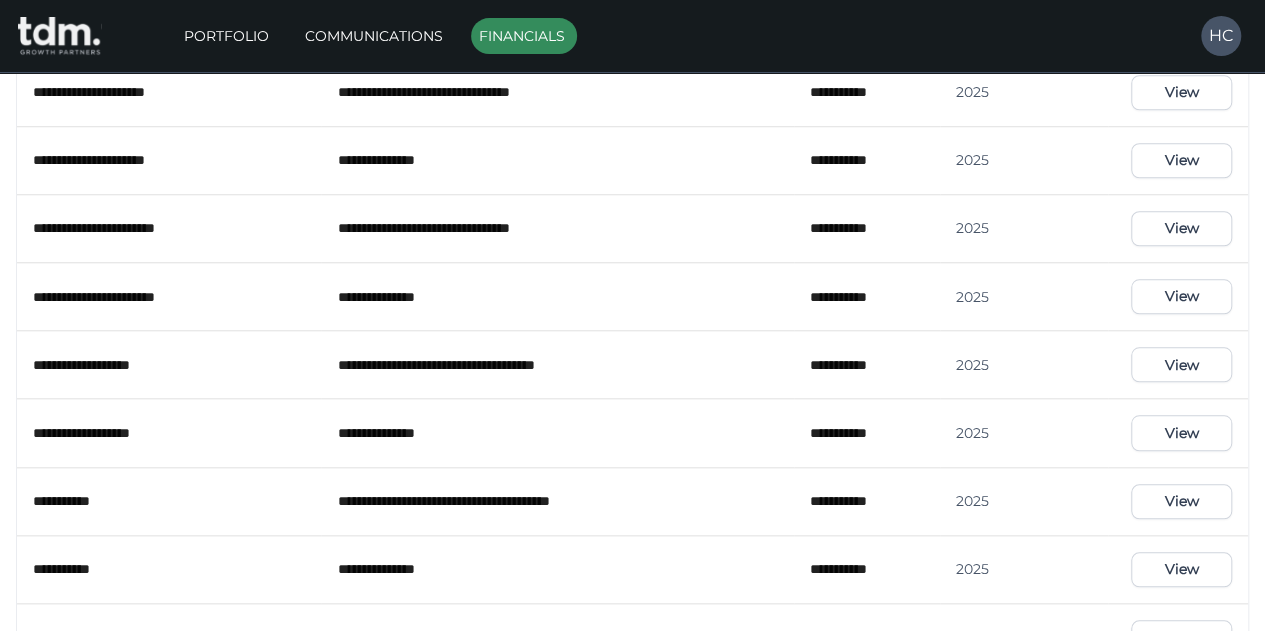 click on "View" at bounding box center (1181, 228) 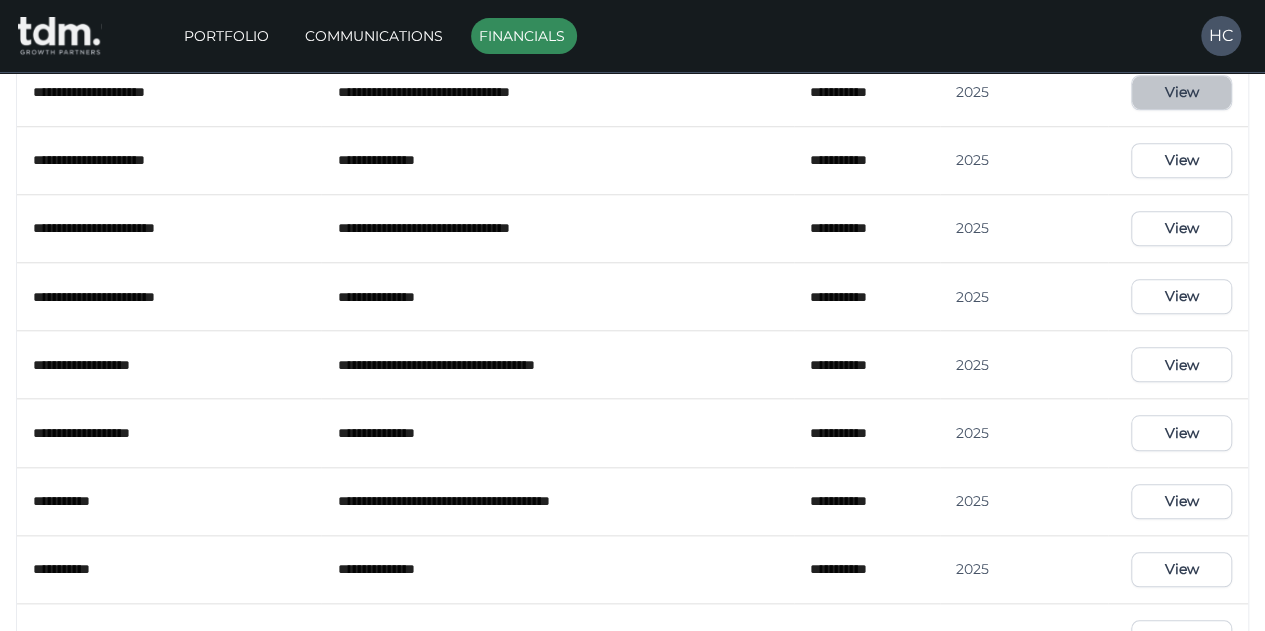 click on "View" at bounding box center [1181, 92] 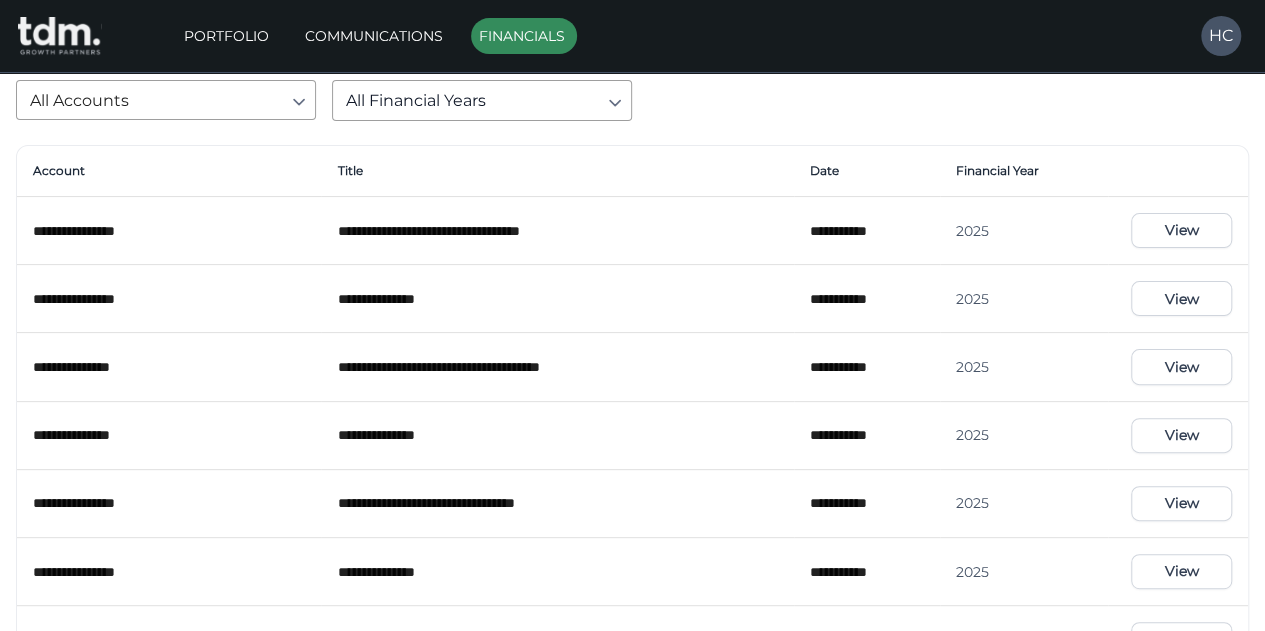 scroll, scrollTop: 100, scrollLeft: 0, axis: vertical 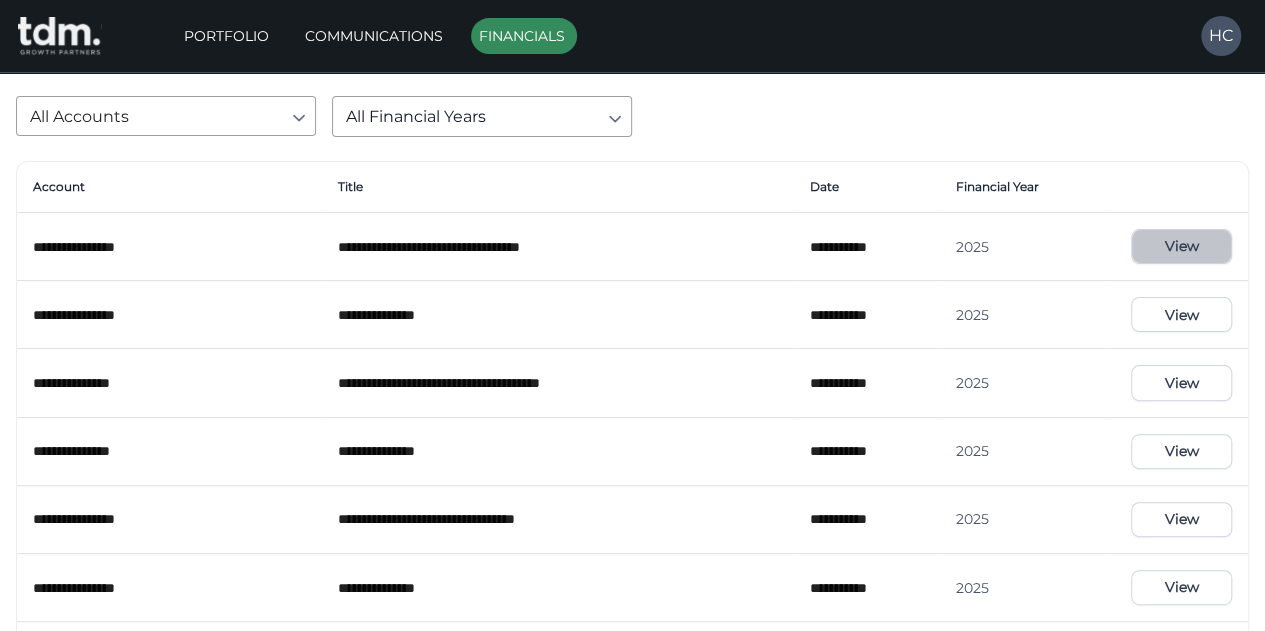 click on "View" at bounding box center [1181, 246] 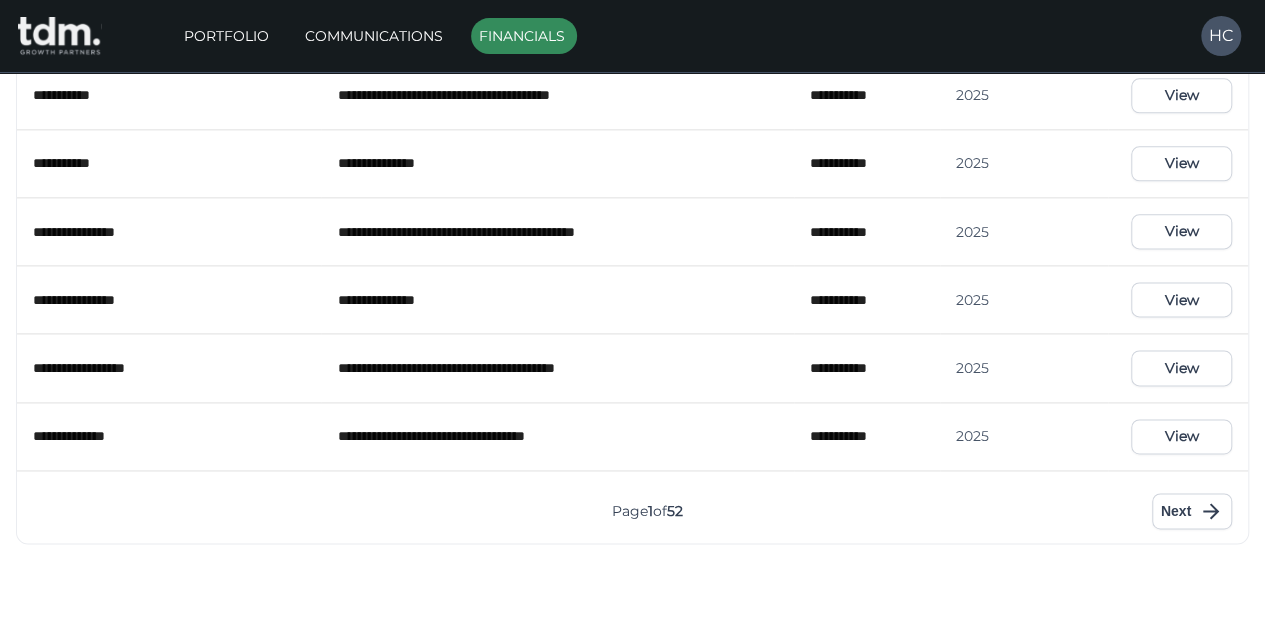 scroll, scrollTop: 1206, scrollLeft: 0, axis: vertical 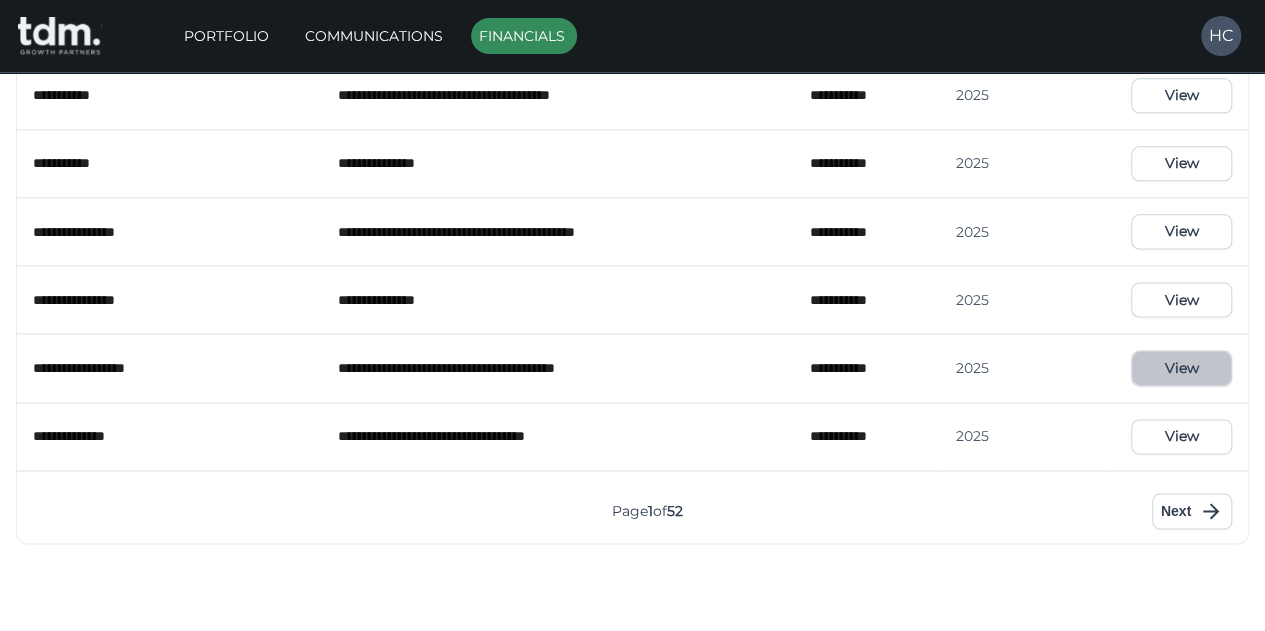 click on "View" at bounding box center (1181, 367) 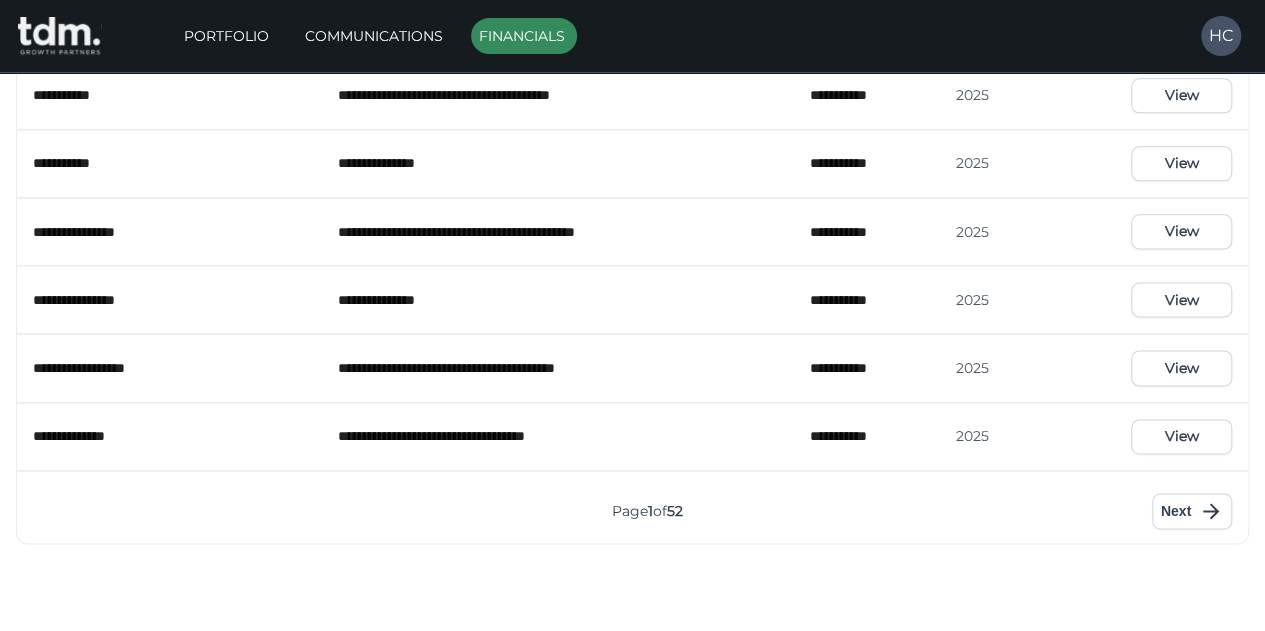 click on "View" at bounding box center (1181, 436) 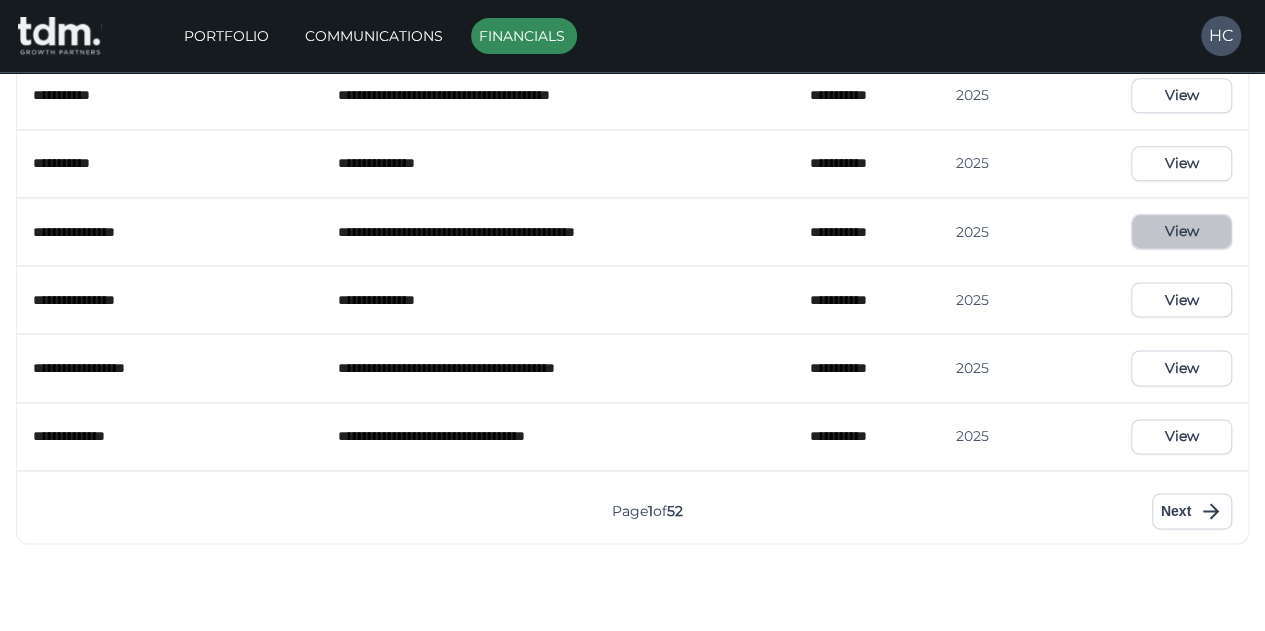 click on "View" at bounding box center (1181, 231) 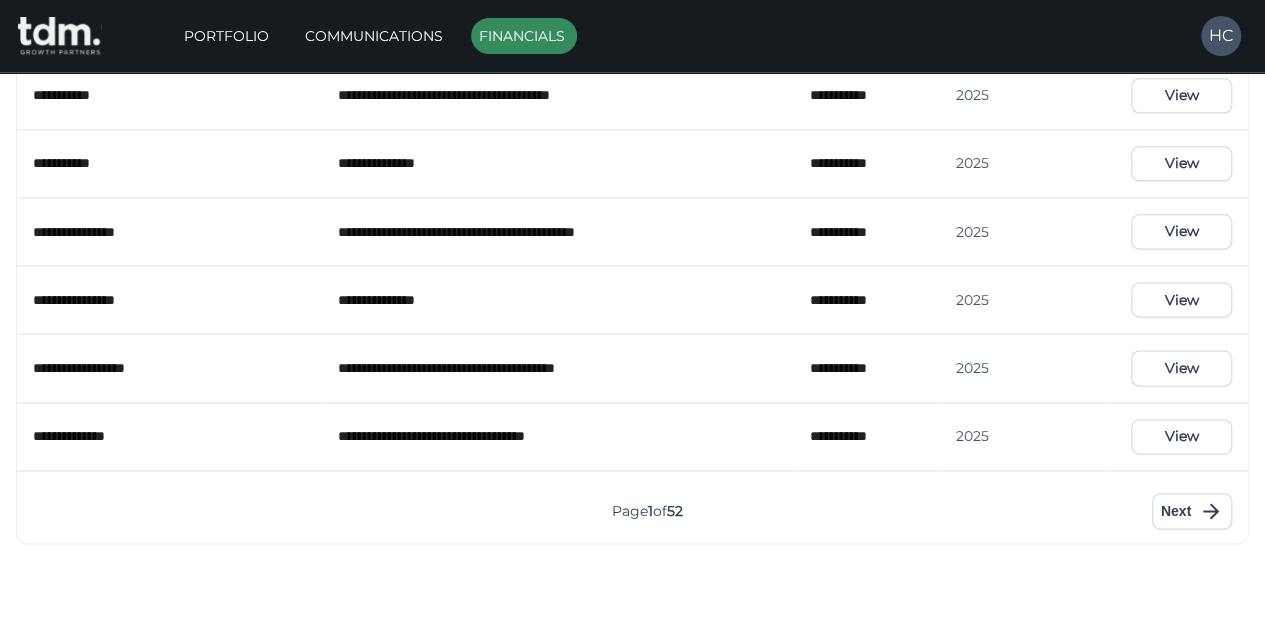 click on "Next" at bounding box center (1192, 511) 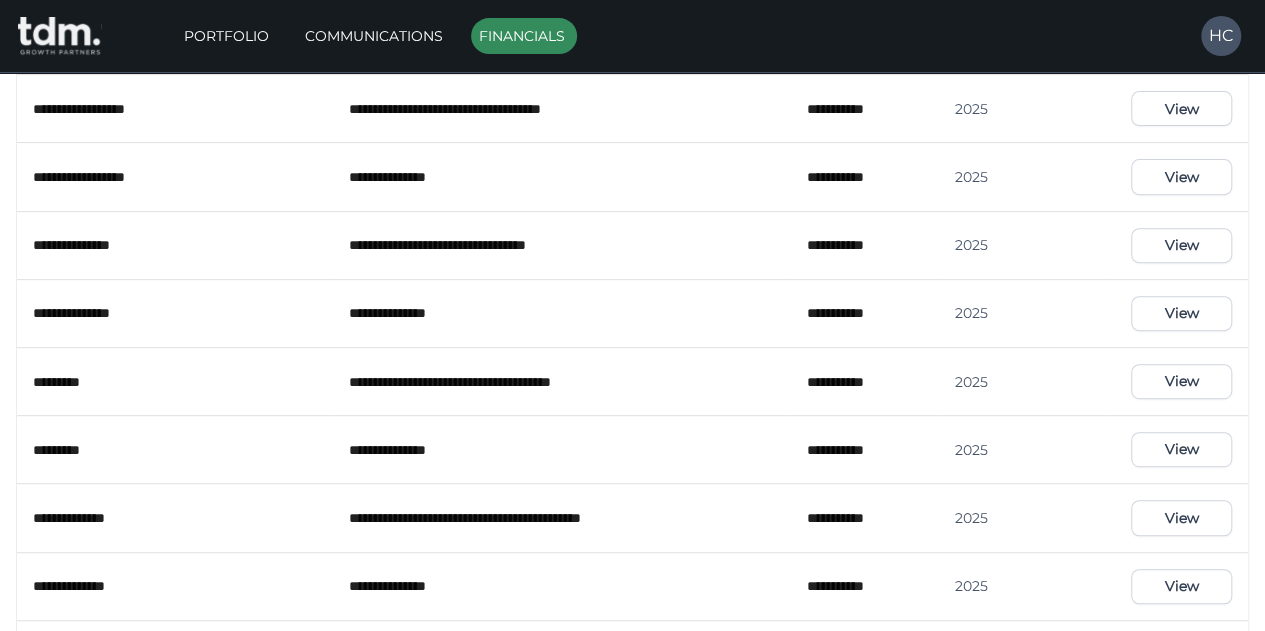 scroll, scrollTop: 0, scrollLeft: 0, axis: both 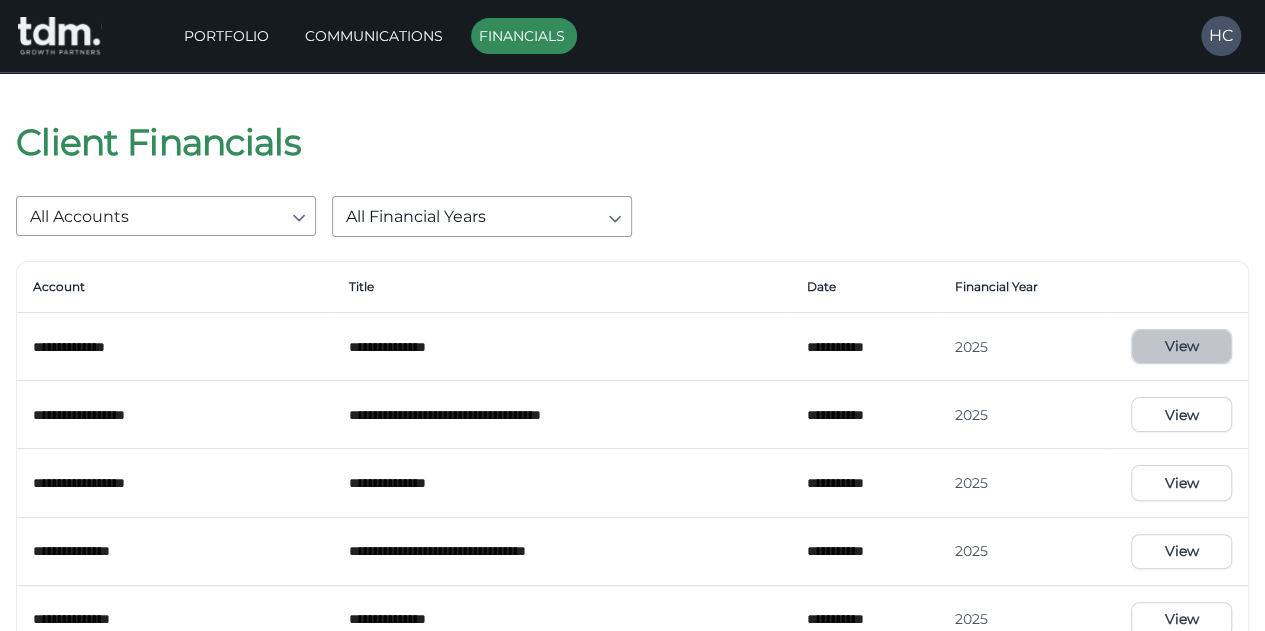 click on "View" at bounding box center [1181, 346] 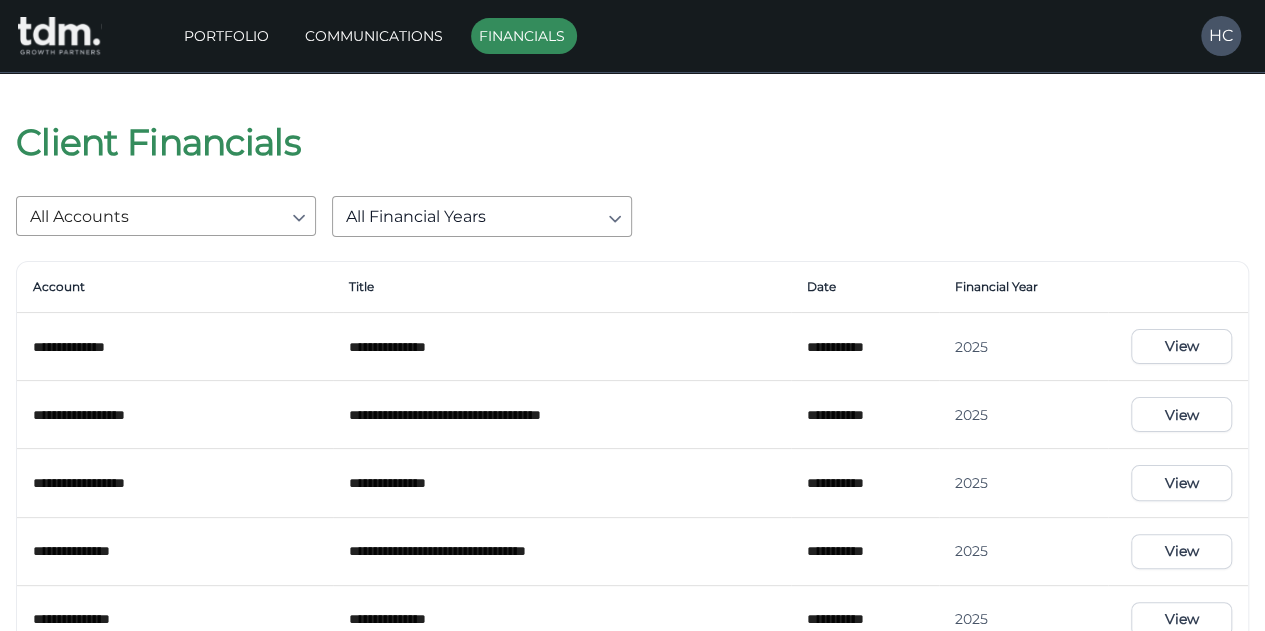 click on "View" at bounding box center [1181, 414] 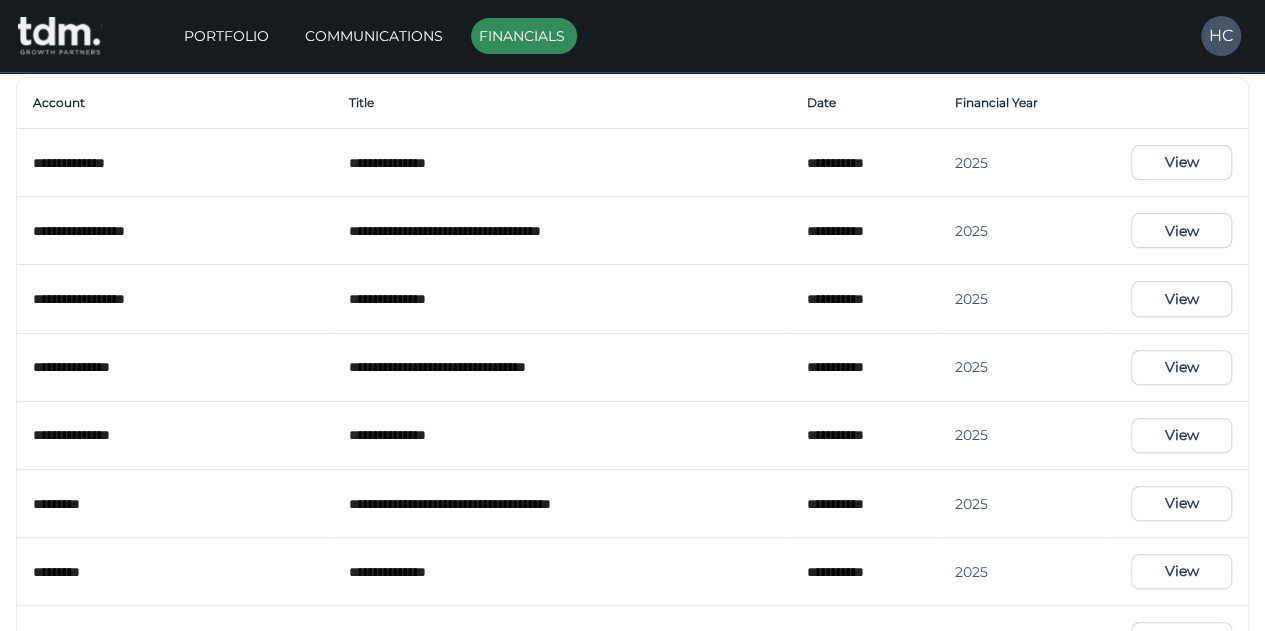 scroll, scrollTop: 200, scrollLeft: 0, axis: vertical 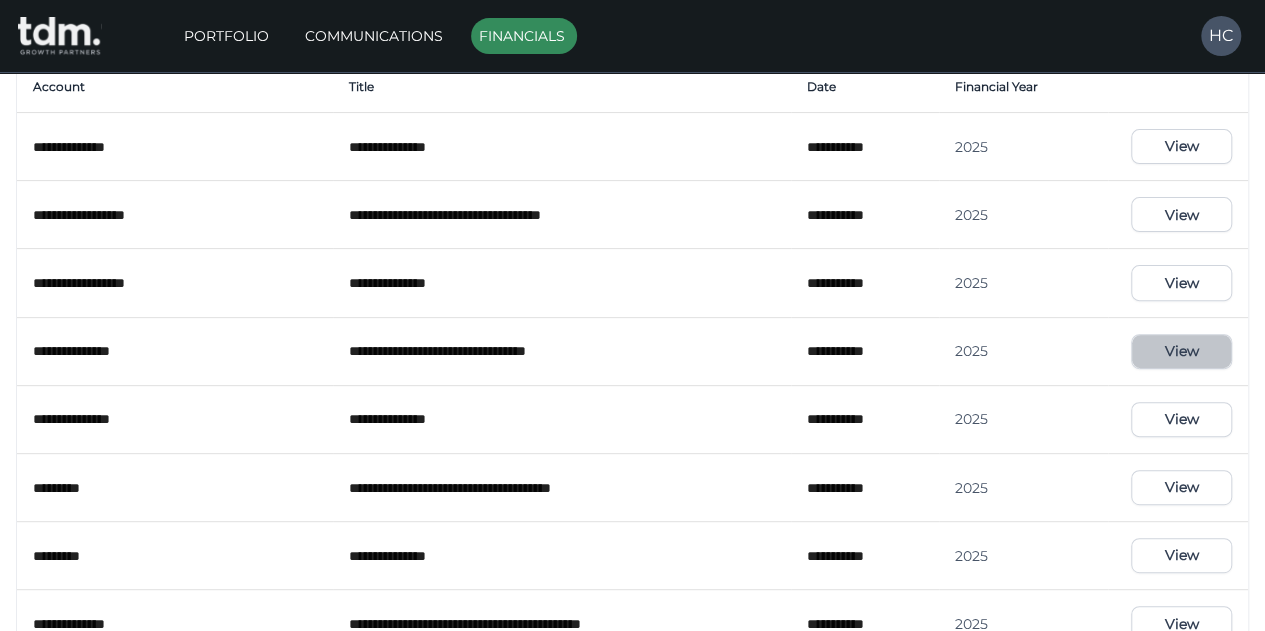 click on "View" at bounding box center (1181, 351) 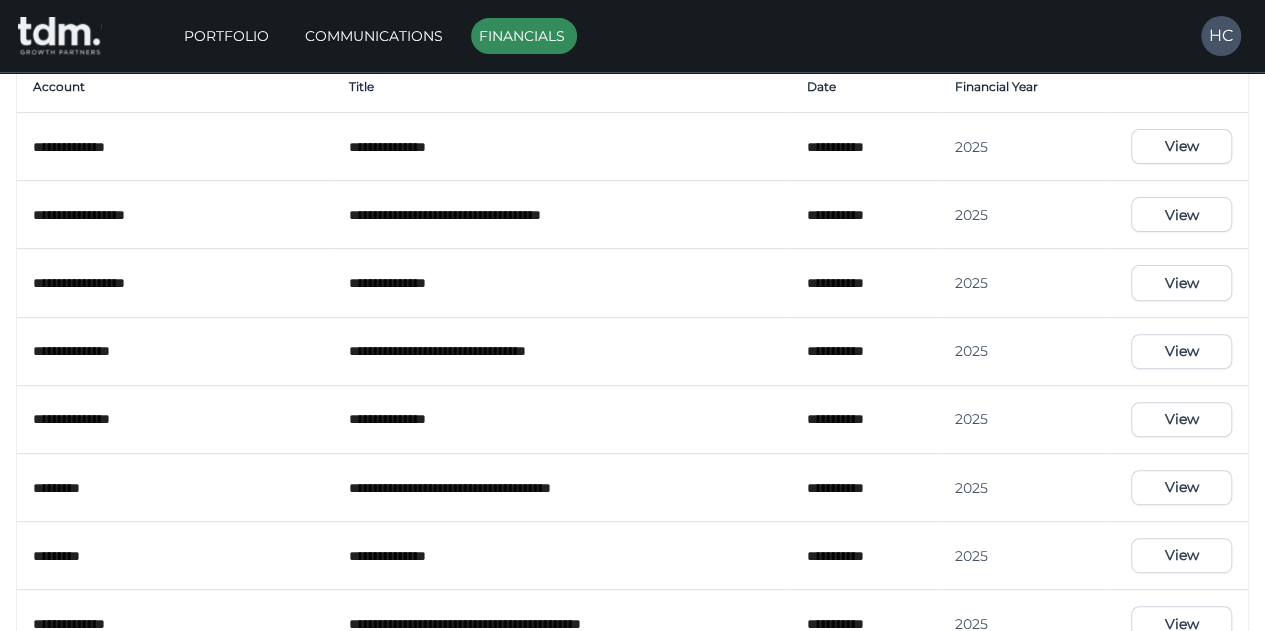 click on "View" at bounding box center [1181, 419] 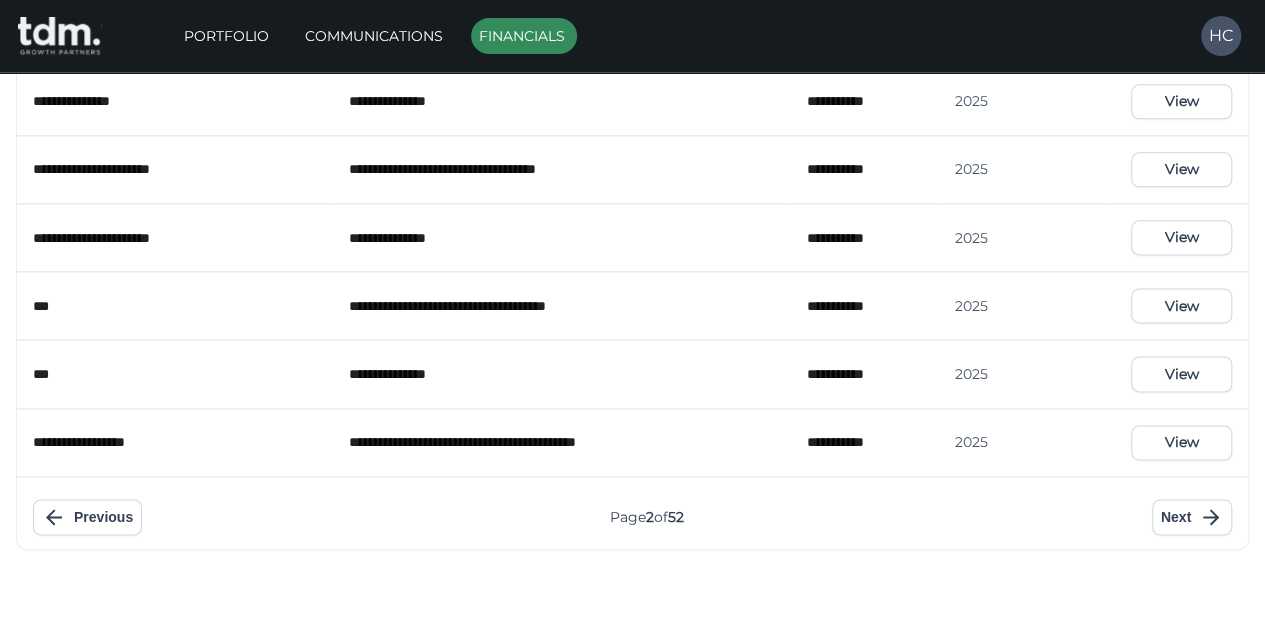 scroll, scrollTop: 1206, scrollLeft: 0, axis: vertical 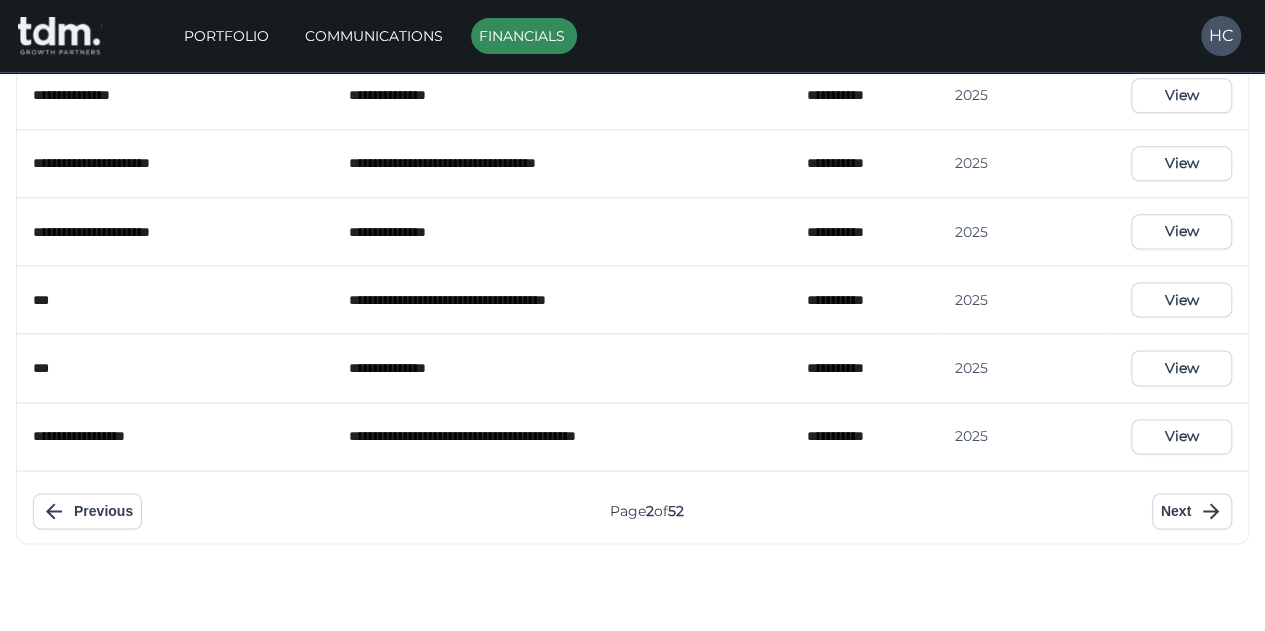 click on "Next" at bounding box center (1192, 511) 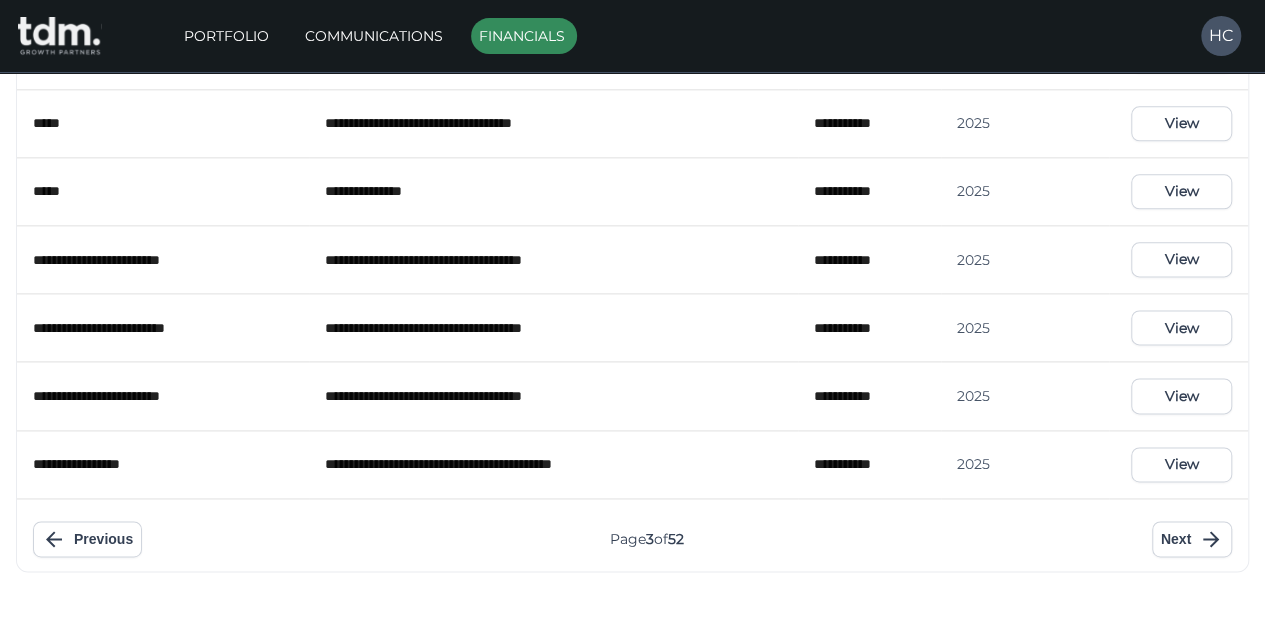 scroll, scrollTop: 1206, scrollLeft: 0, axis: vertical 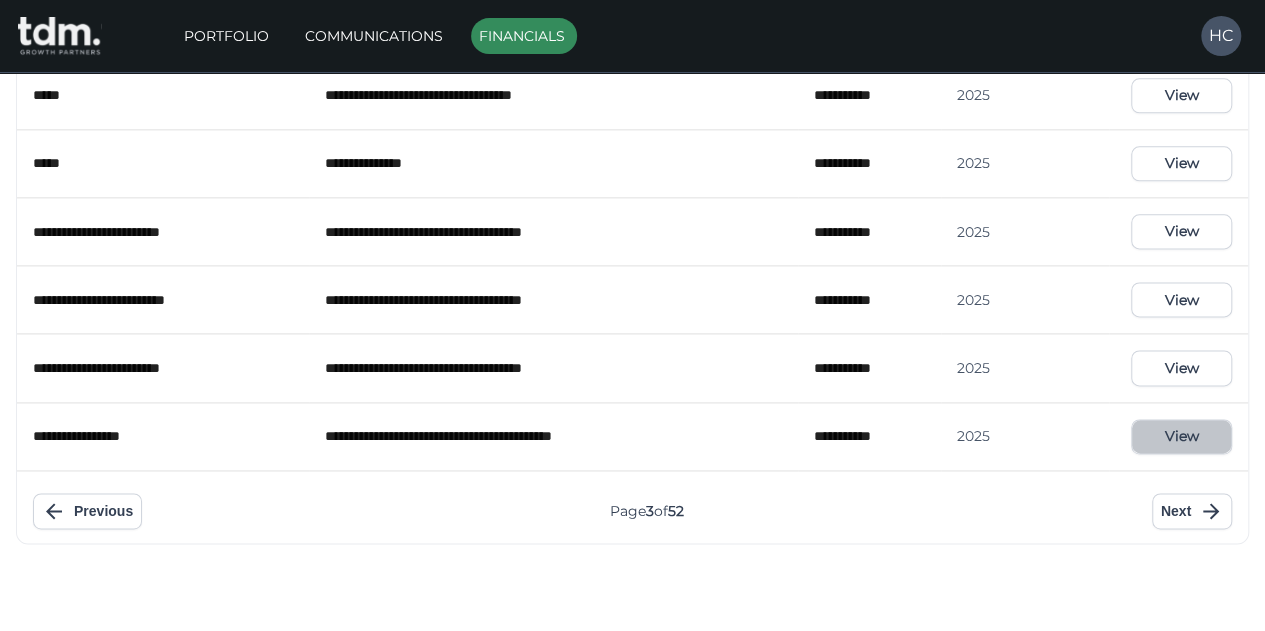 click on "View" at bounding box center (1181, 436) 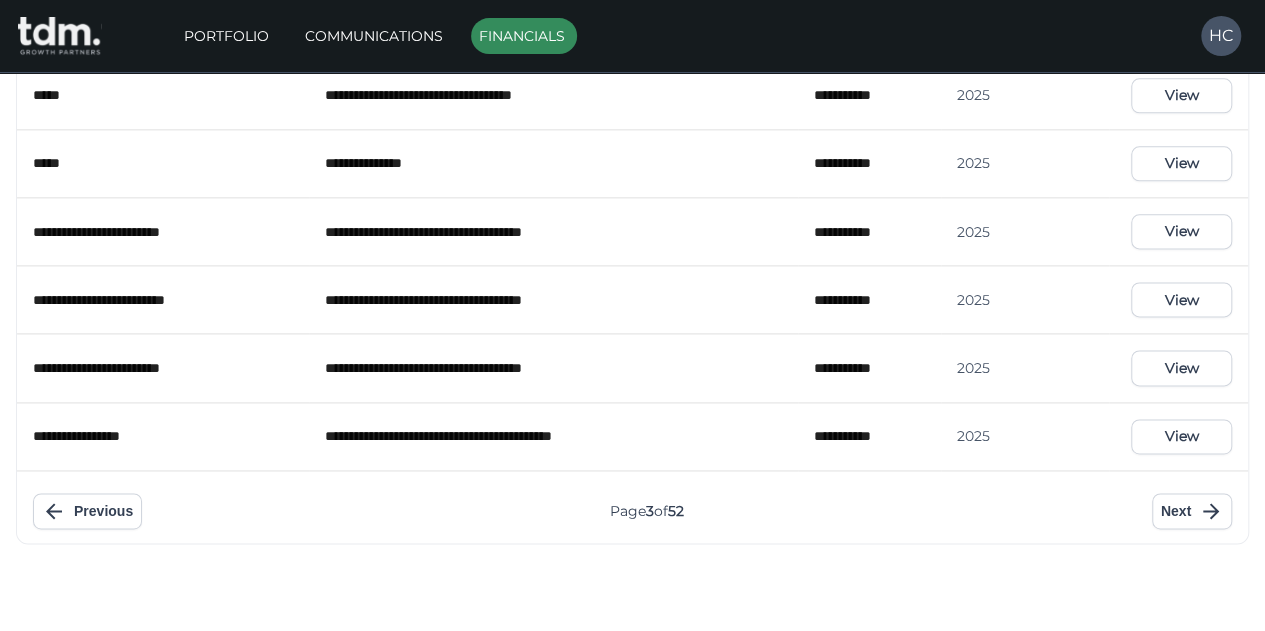 click on "View" at bounding box center (1181, 231) 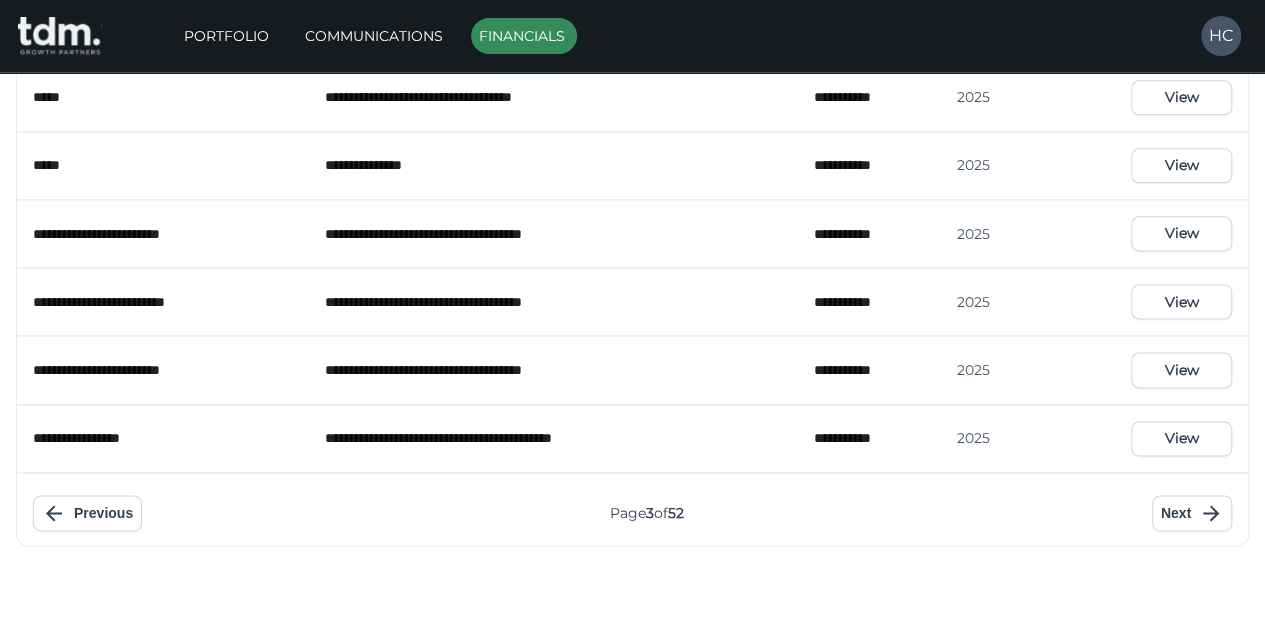 scroll, scrollTop: 1206, scrollLeft: 0, axis: vertical 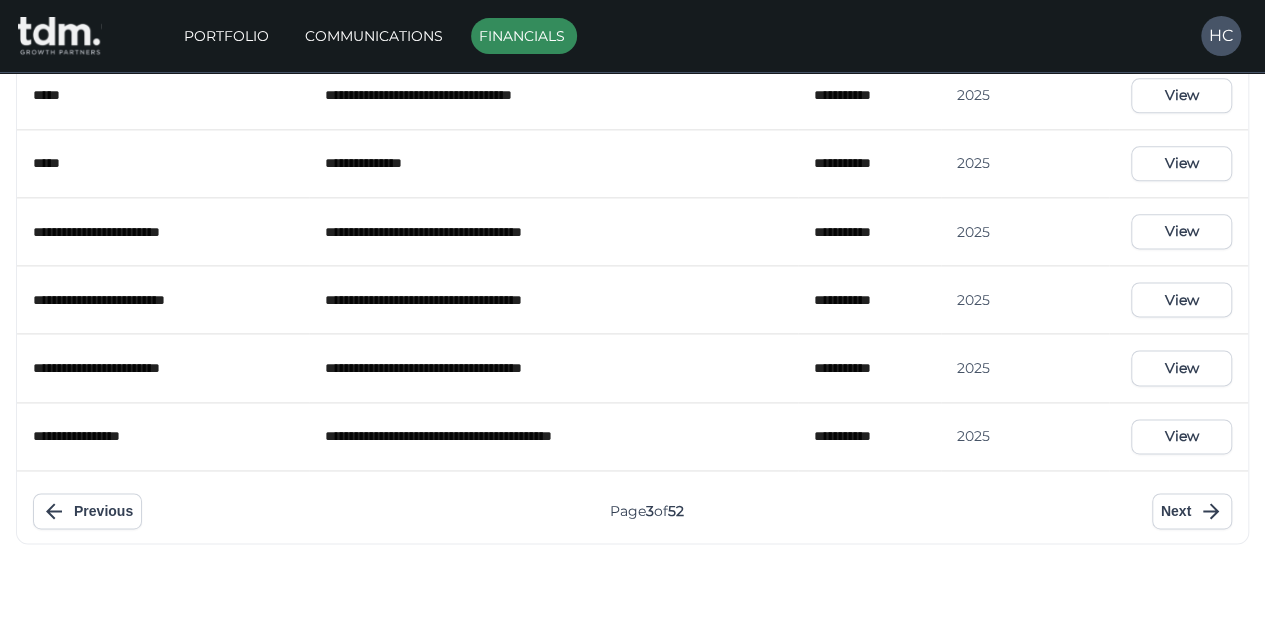 click 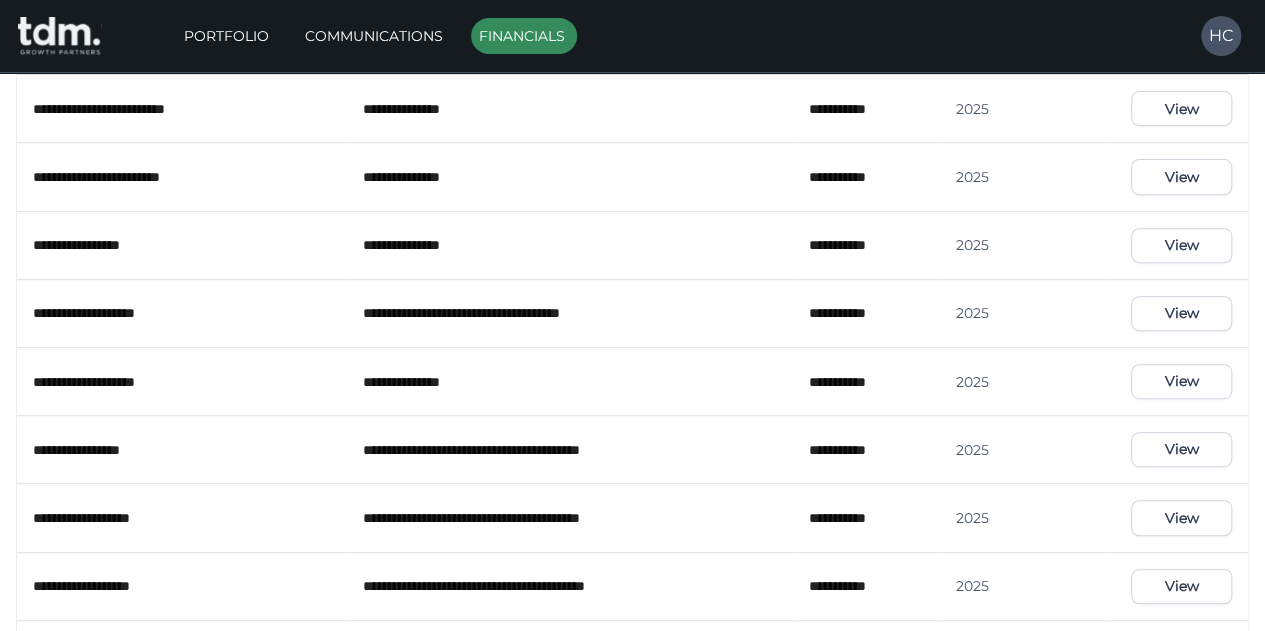 scroll, scrollTop: 406, scrollLeft: 0, axis: vertical 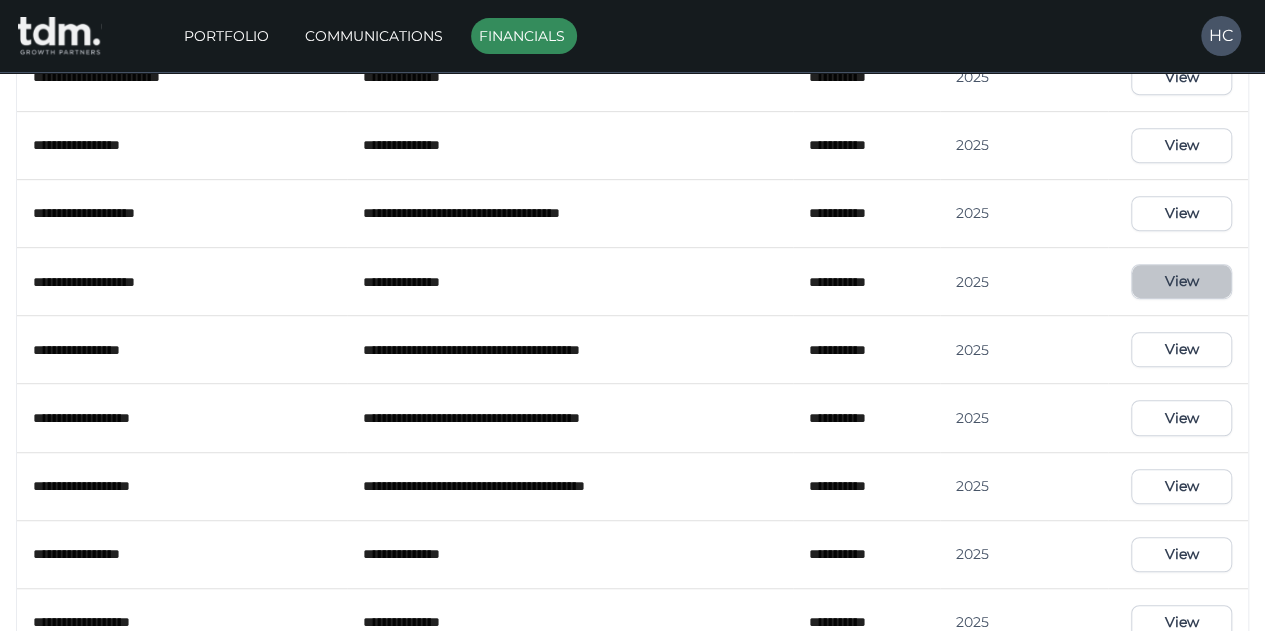 click on "View" at bounding box center [1181, 281] 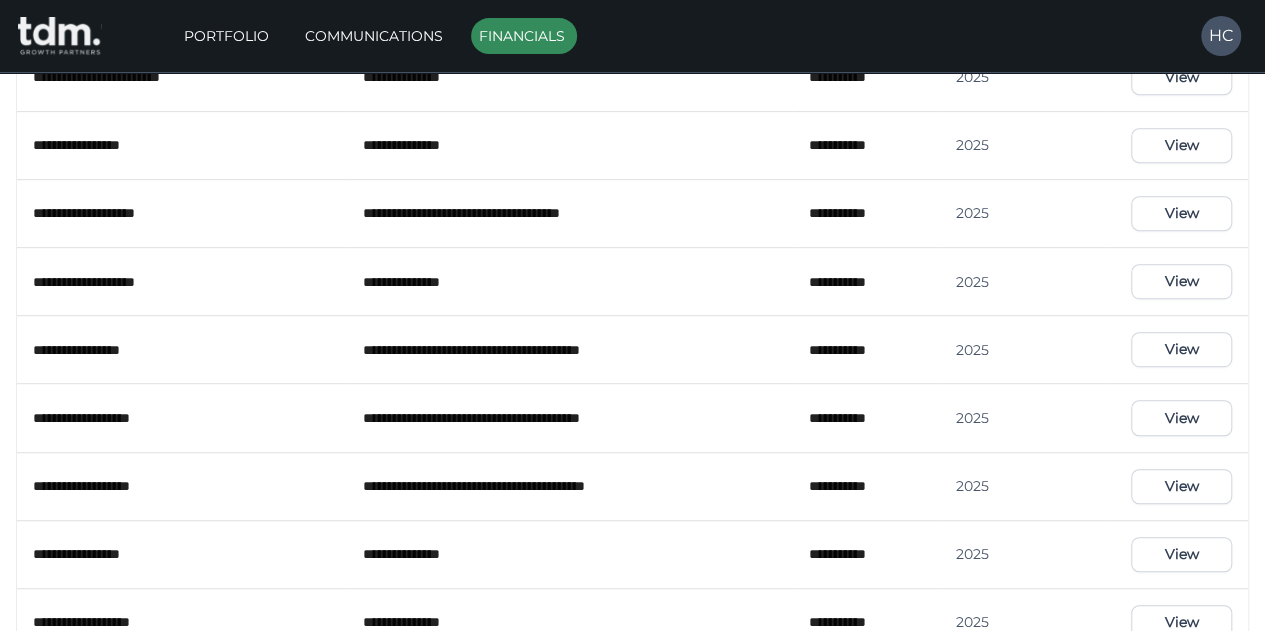 click on "View" at bounding box center [1181, 213] 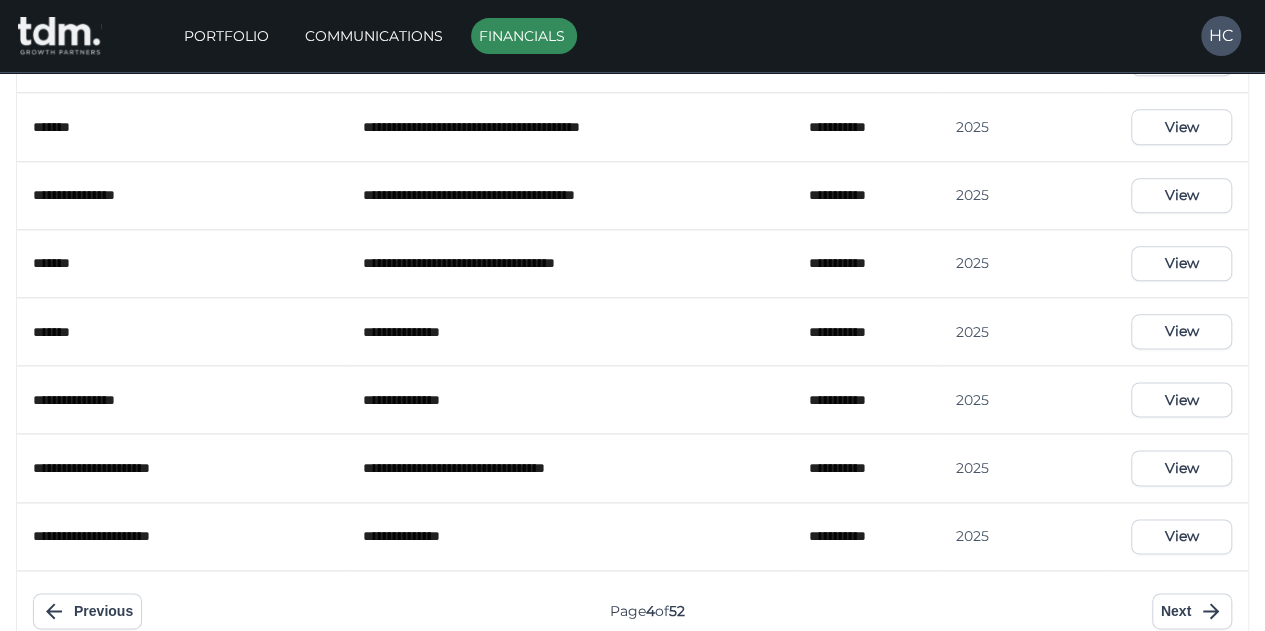 scroll, scrollTop: 1206, scrollLeft: 0, axis: vertical 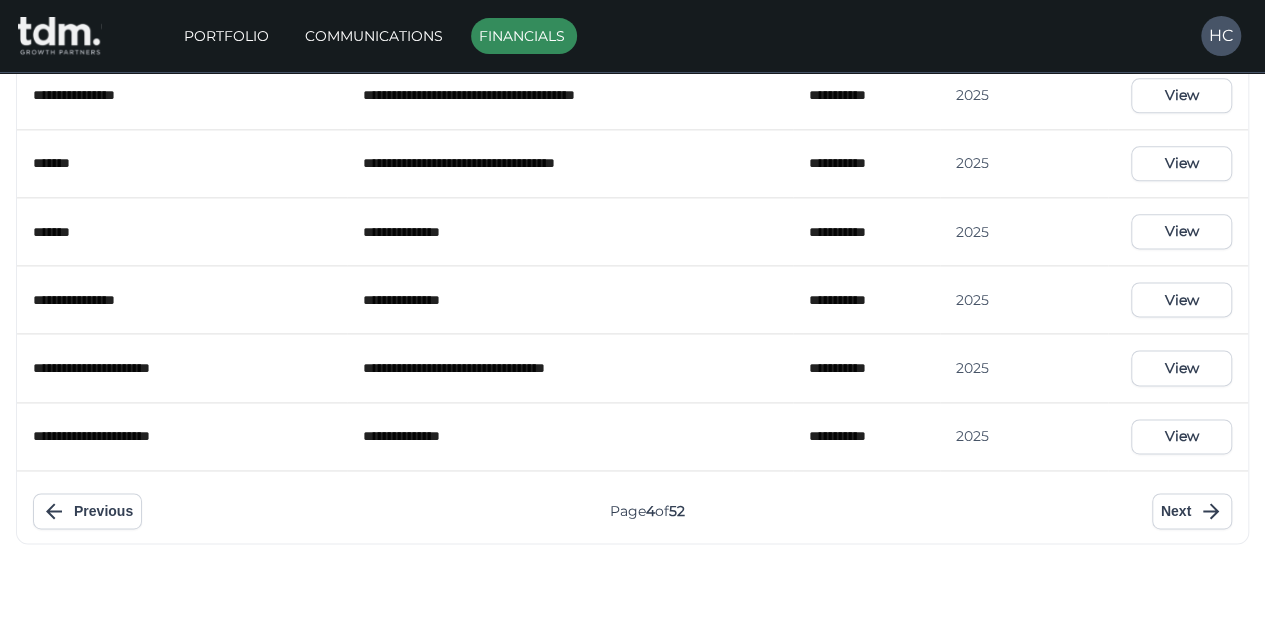 click on "Next" at bounding box center [1192, 511] 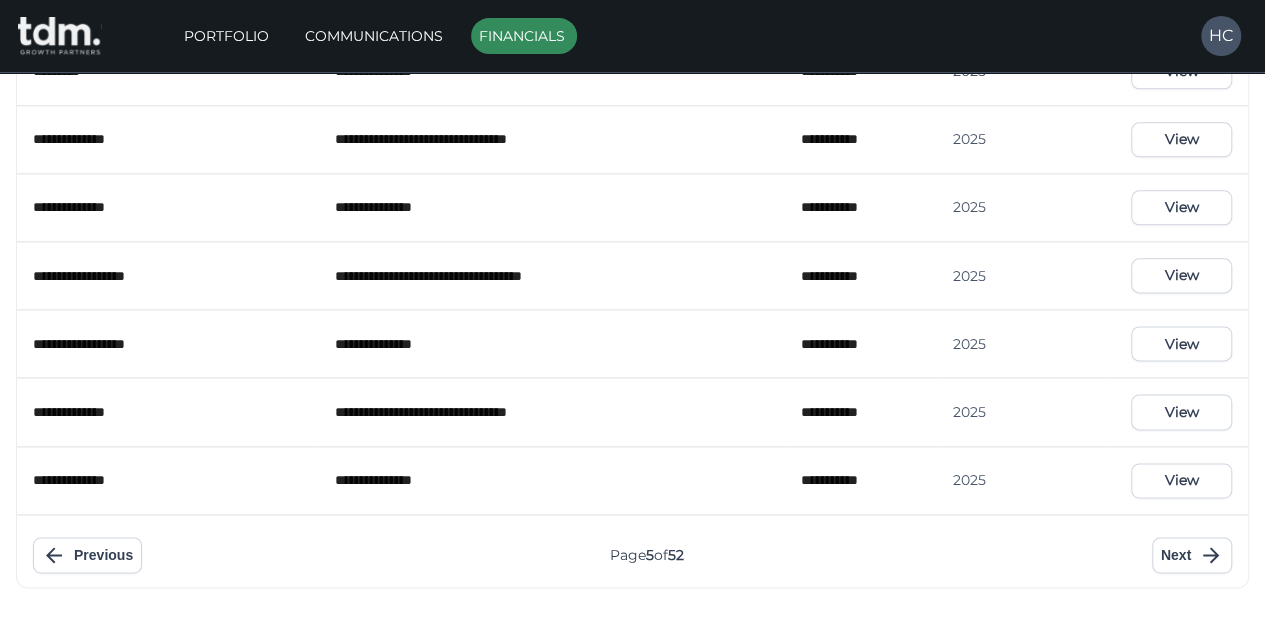 scroll, scrollTop: 1206, scrollLeft: 0, axis: vertical 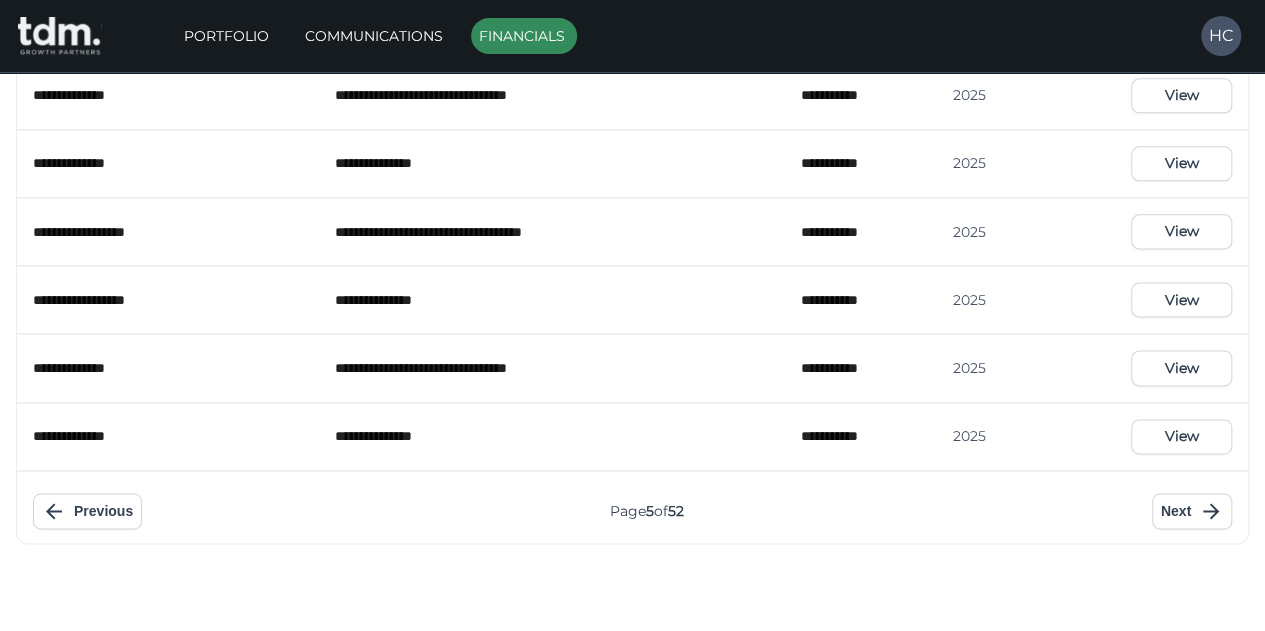 click 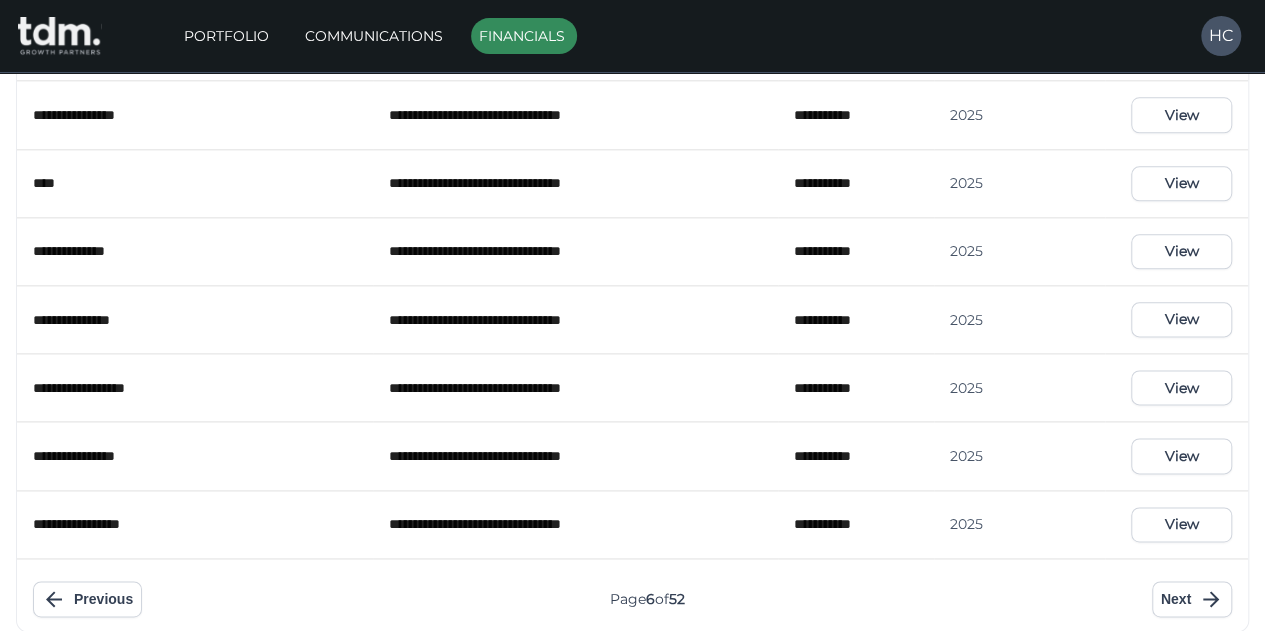 scroll, scrollTop: 1206, scrollLeft: 0, axis: vertical 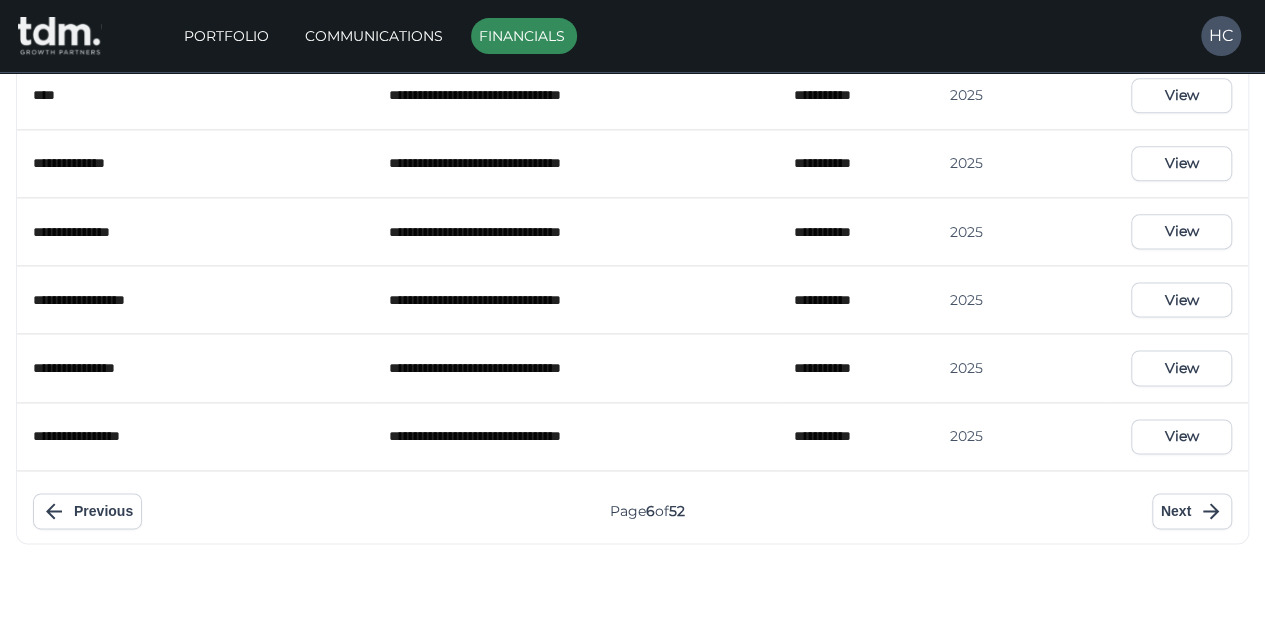 click on "Previous" at bounding box center [87, 511] 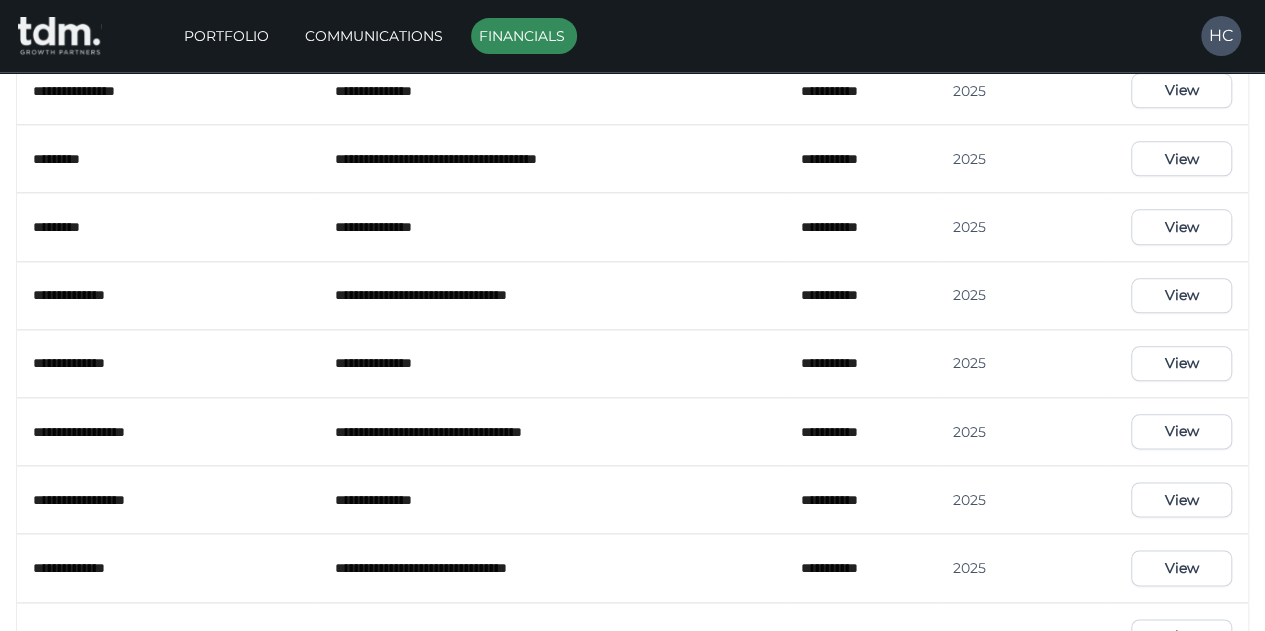 scroll, scrollTop: 1206, scrollLeft: 0, axis: vertical 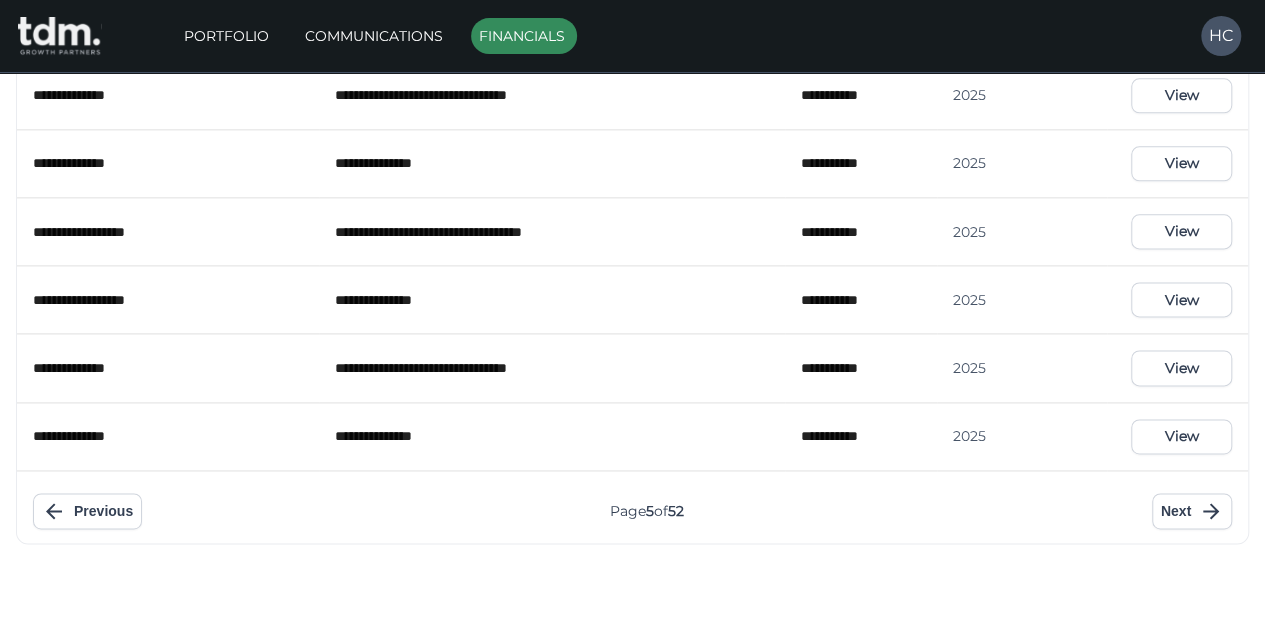 click on "Previous" at bounding box center [87, 511] 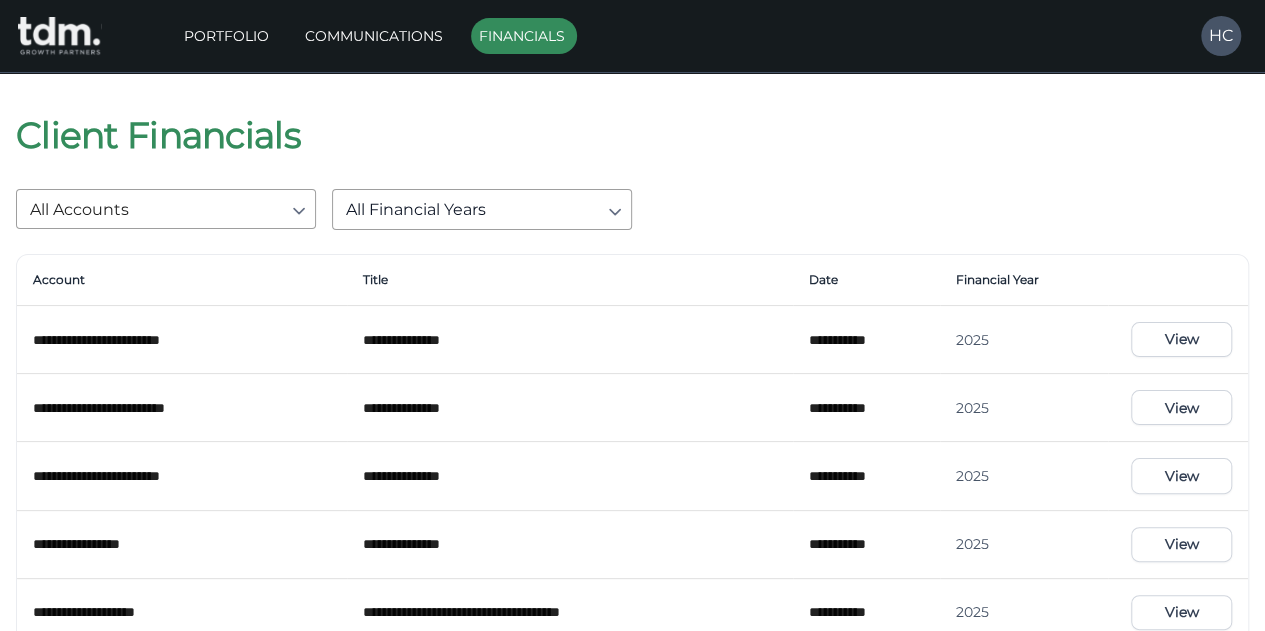 scroll, scrollTop: 0, scrollLeft: 0, axis: both 